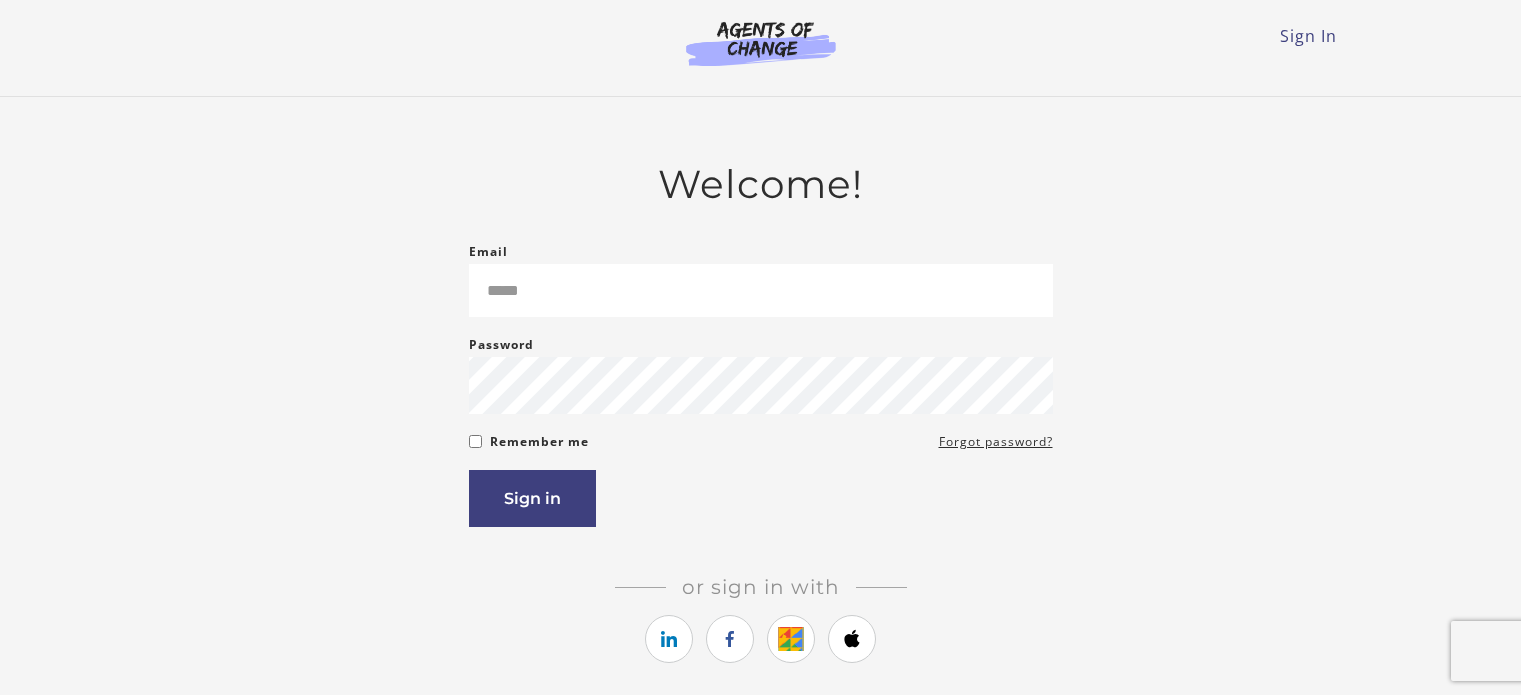 scroll, scrollTop: 0, scrollLeft: 0, axis: both 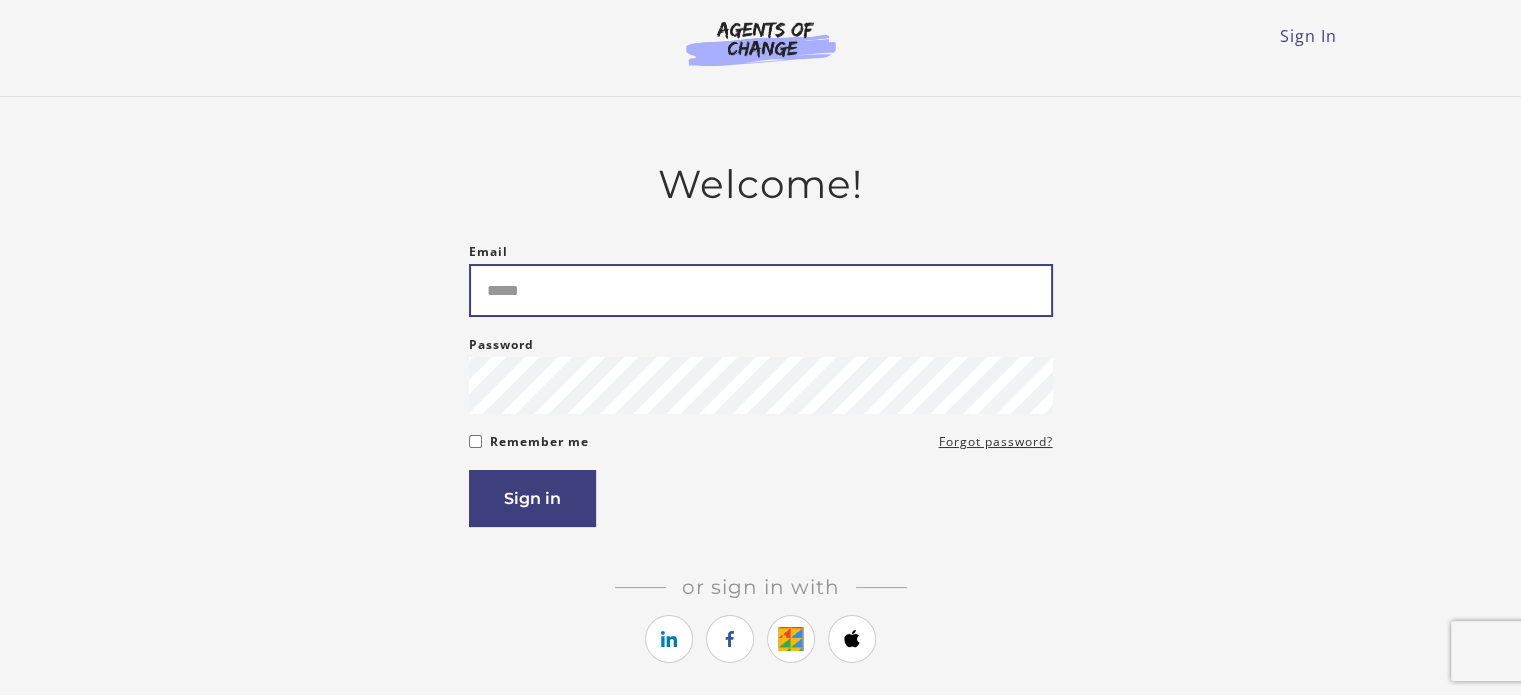 type on "**********" 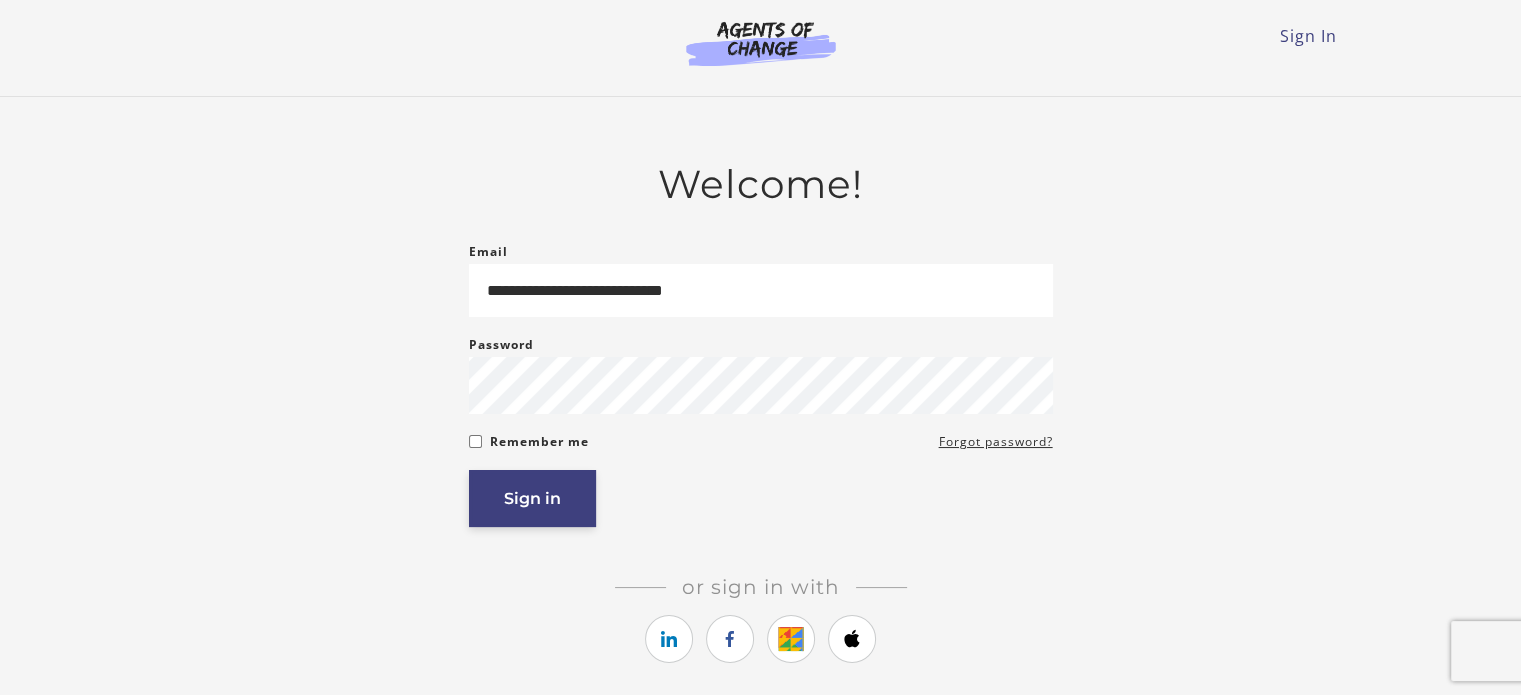 click on "Sign in" at bounding box center [532, 498] 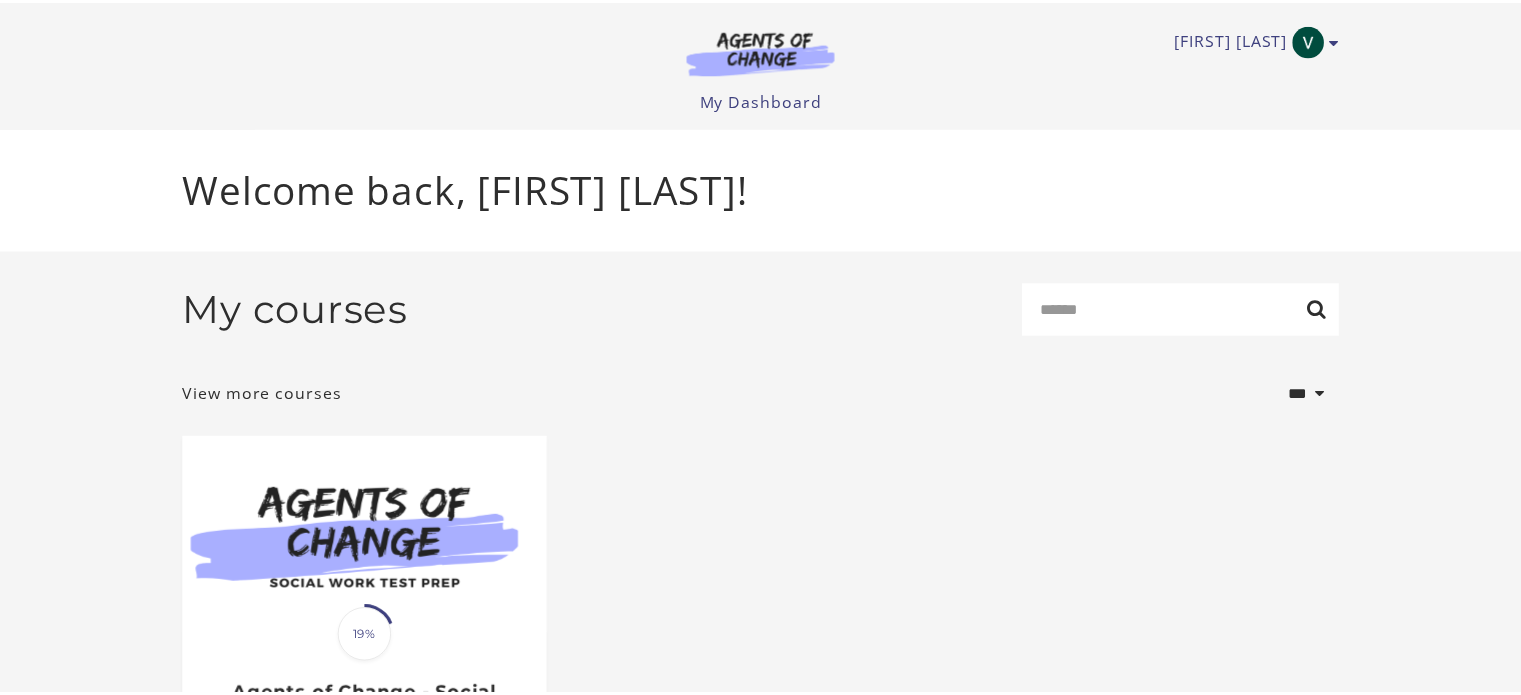 scroll, scrollTop: 0, scrollLeft: 0, axis: both 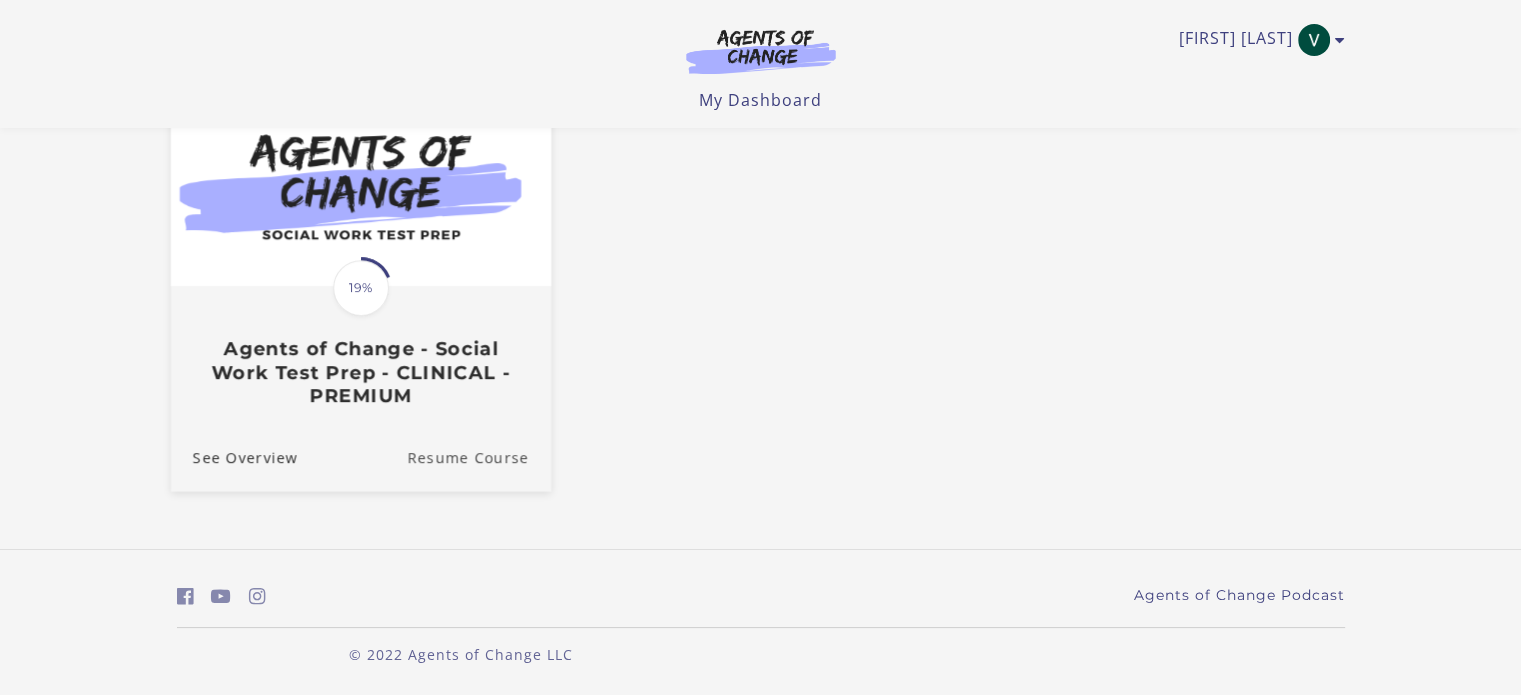 click on "Resume Course" at bounding box center (479, 457) 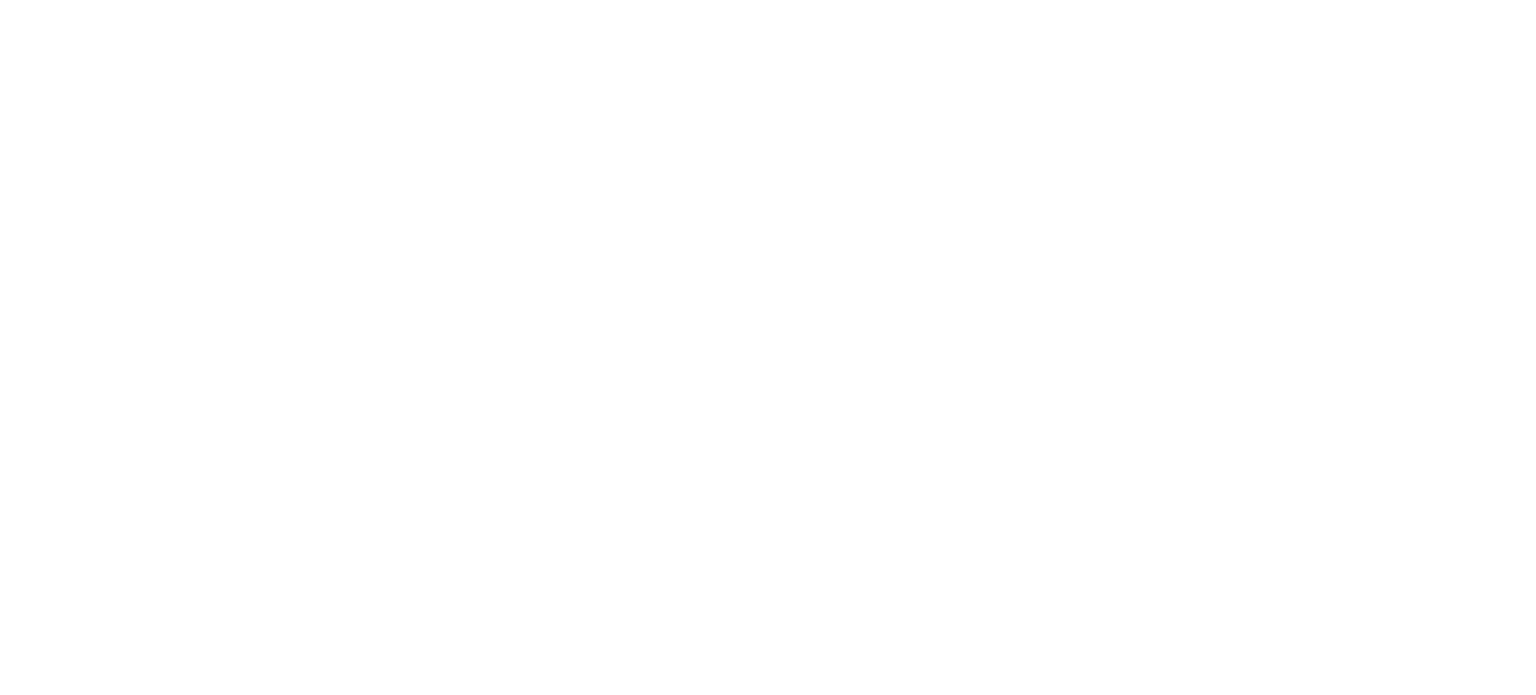 scroll, scrollTop: 0, scrollLeft: 0, axis: both 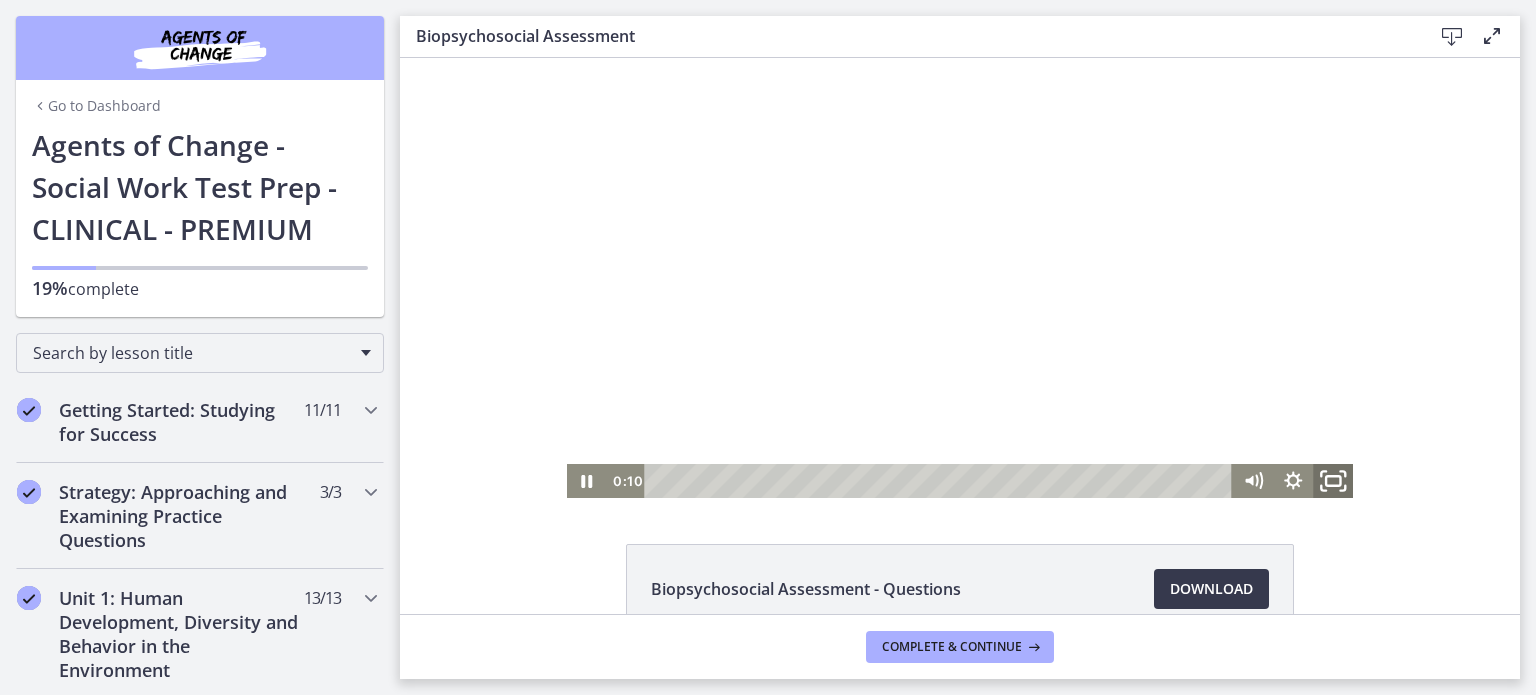 click 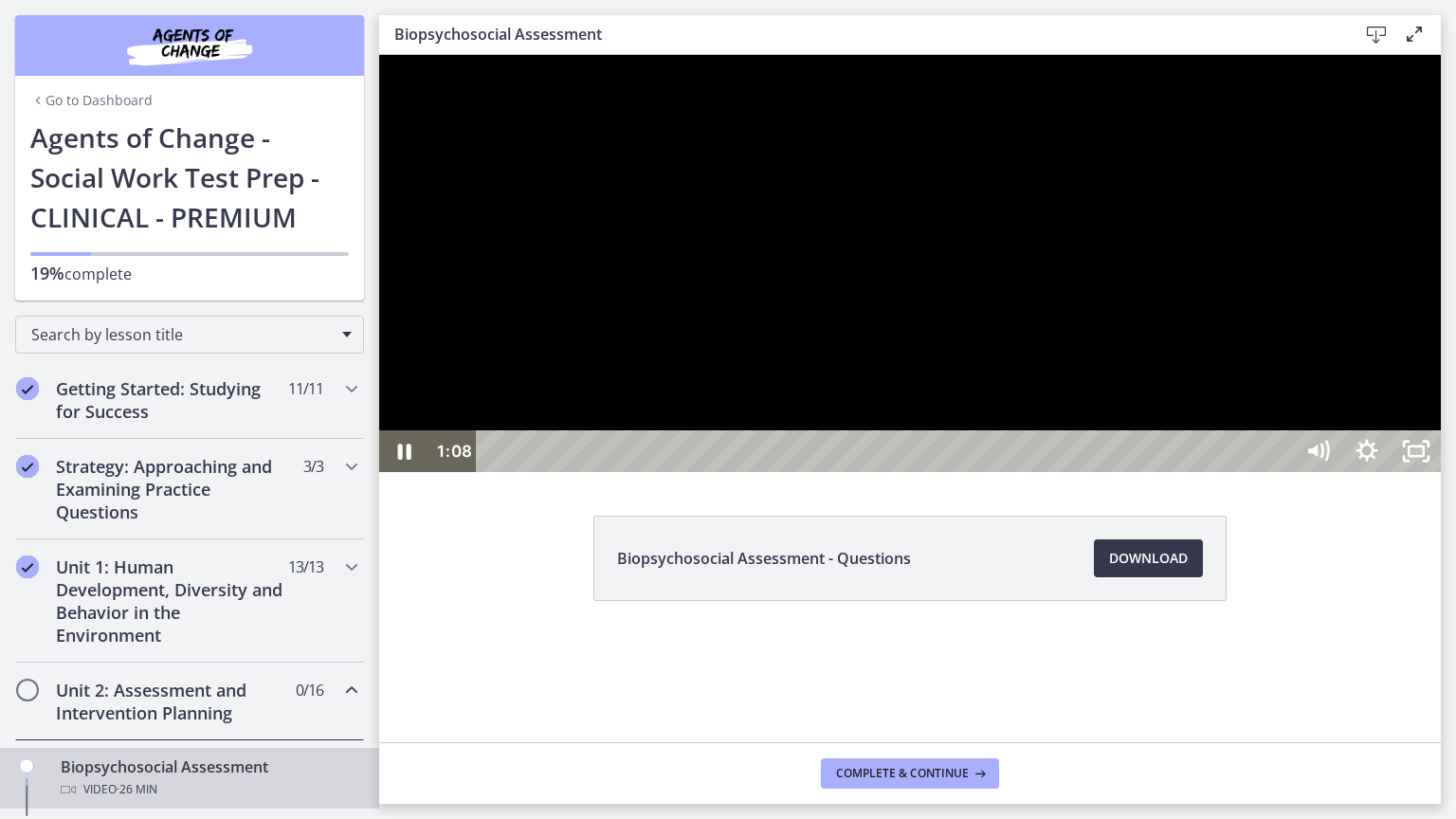 drag, startPoint x: 1302, startPoint y: 61, endPoint x: 1911, endPoint y: 224, distance: 630.43636 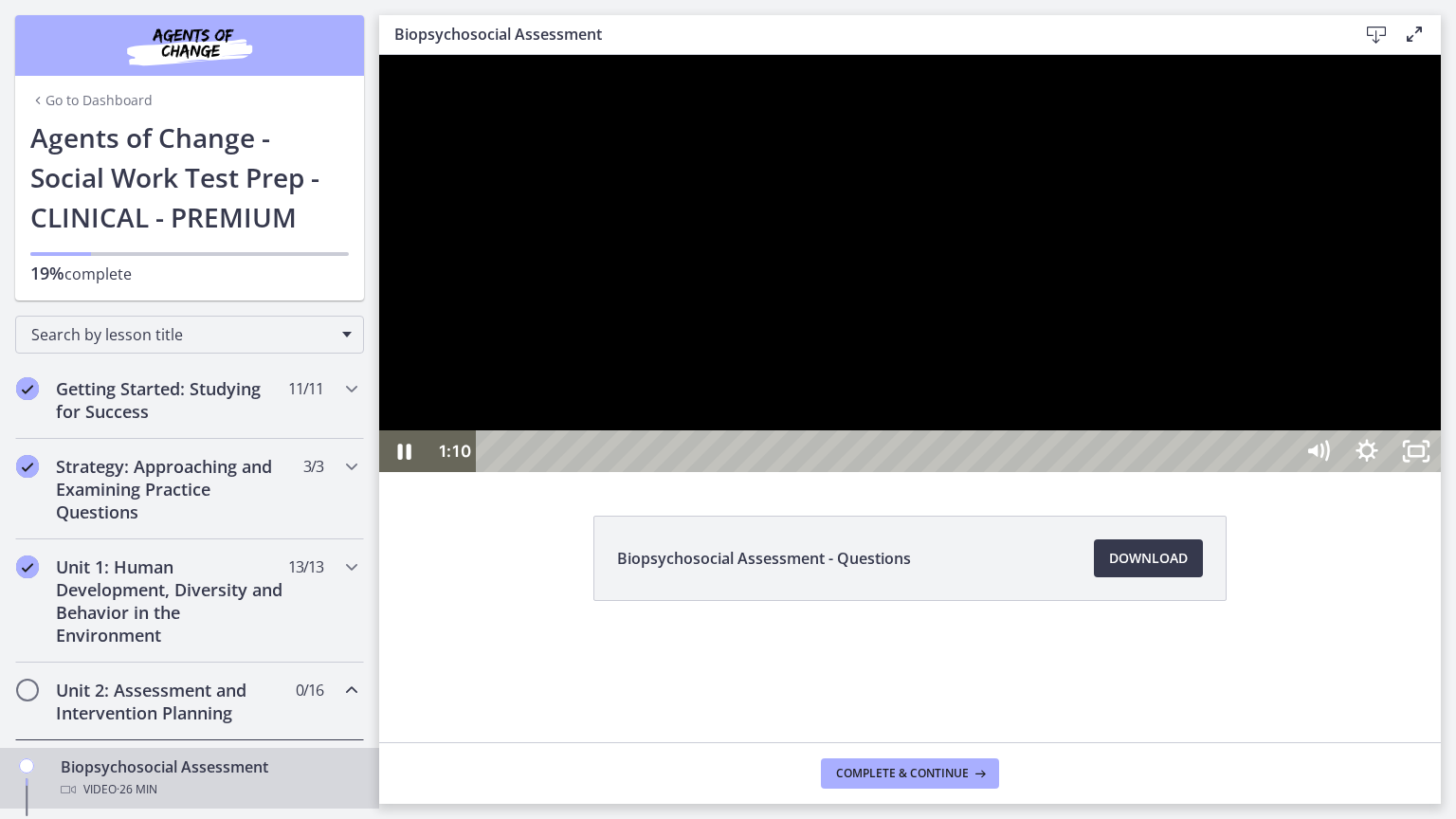 drag, startPoint x: 1183, startPoint y: 79, endPoint x: 1426, endPoint y: 81, distance: 243.0082 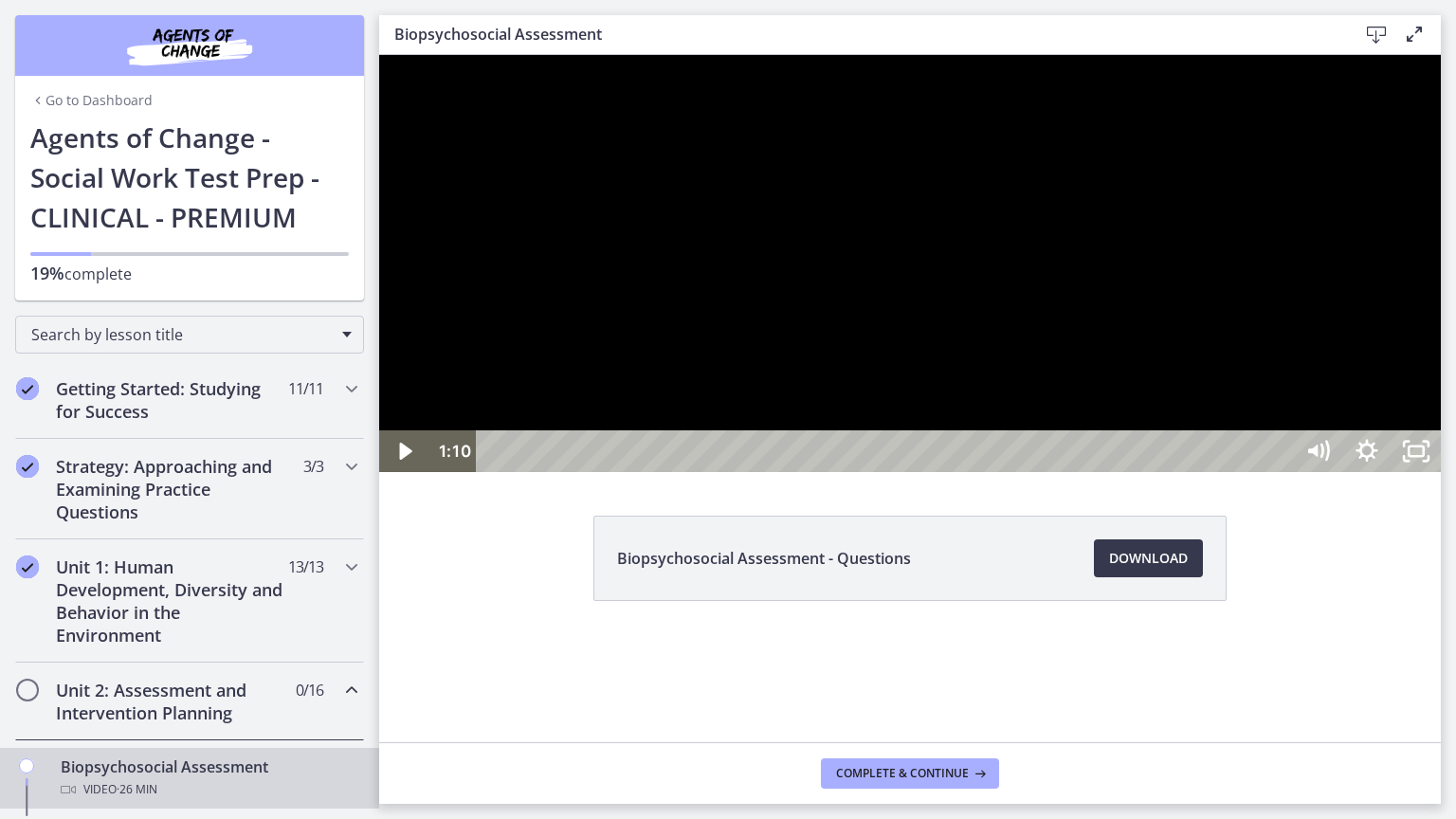 drag, startPoint x: 1332, startPoint y: 93, endPoint x: 1530, endPoint y: 81, distance: 198.3633 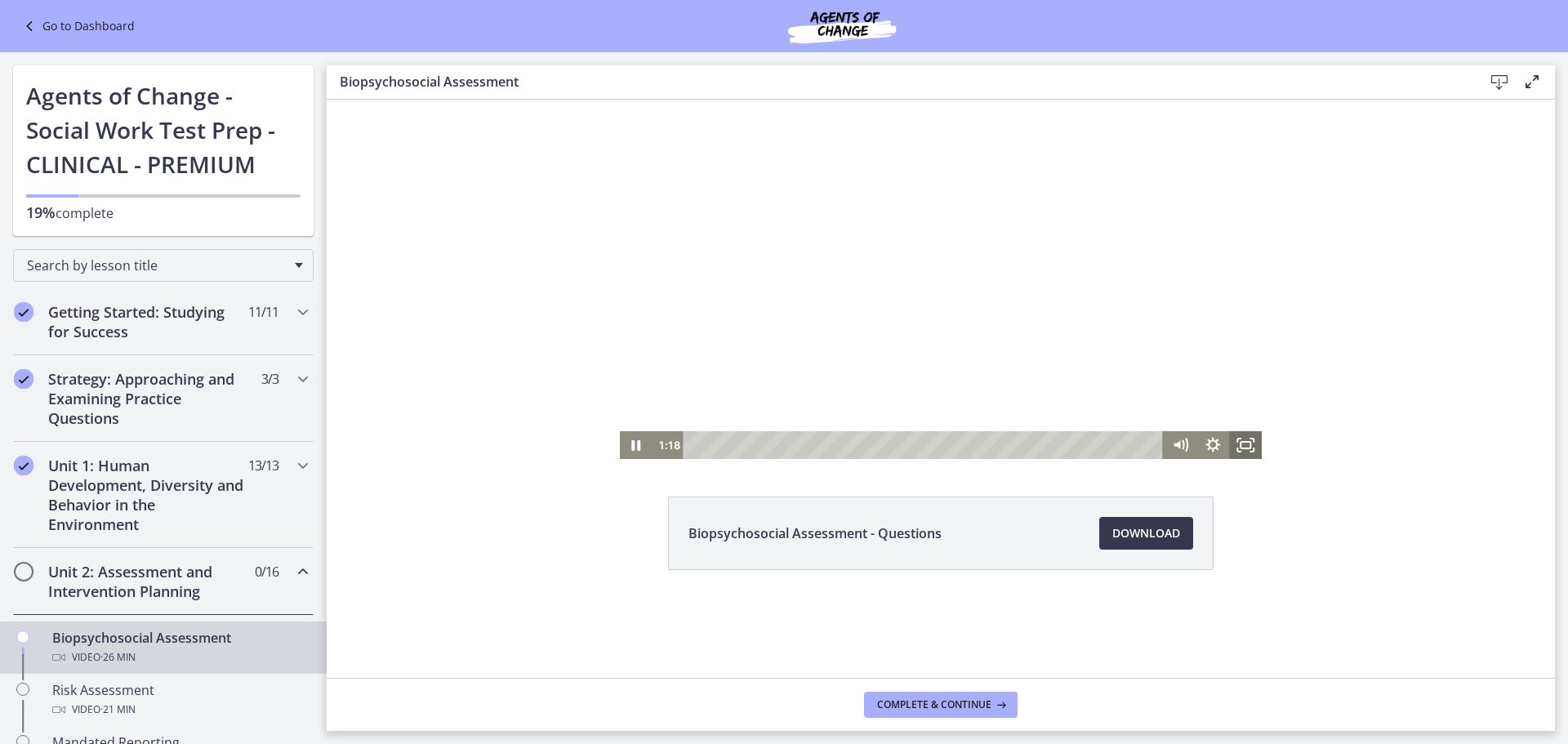 click 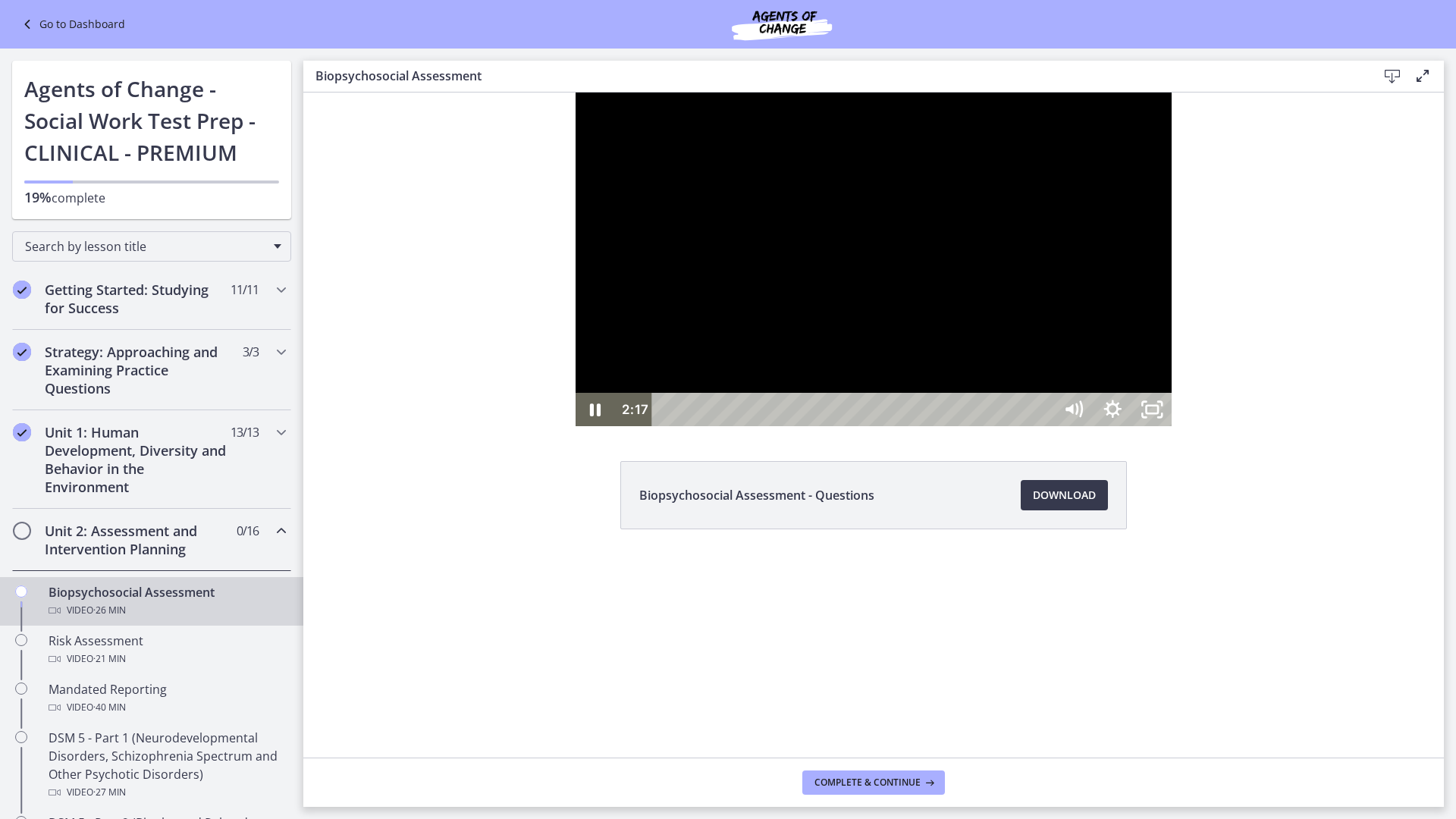 type 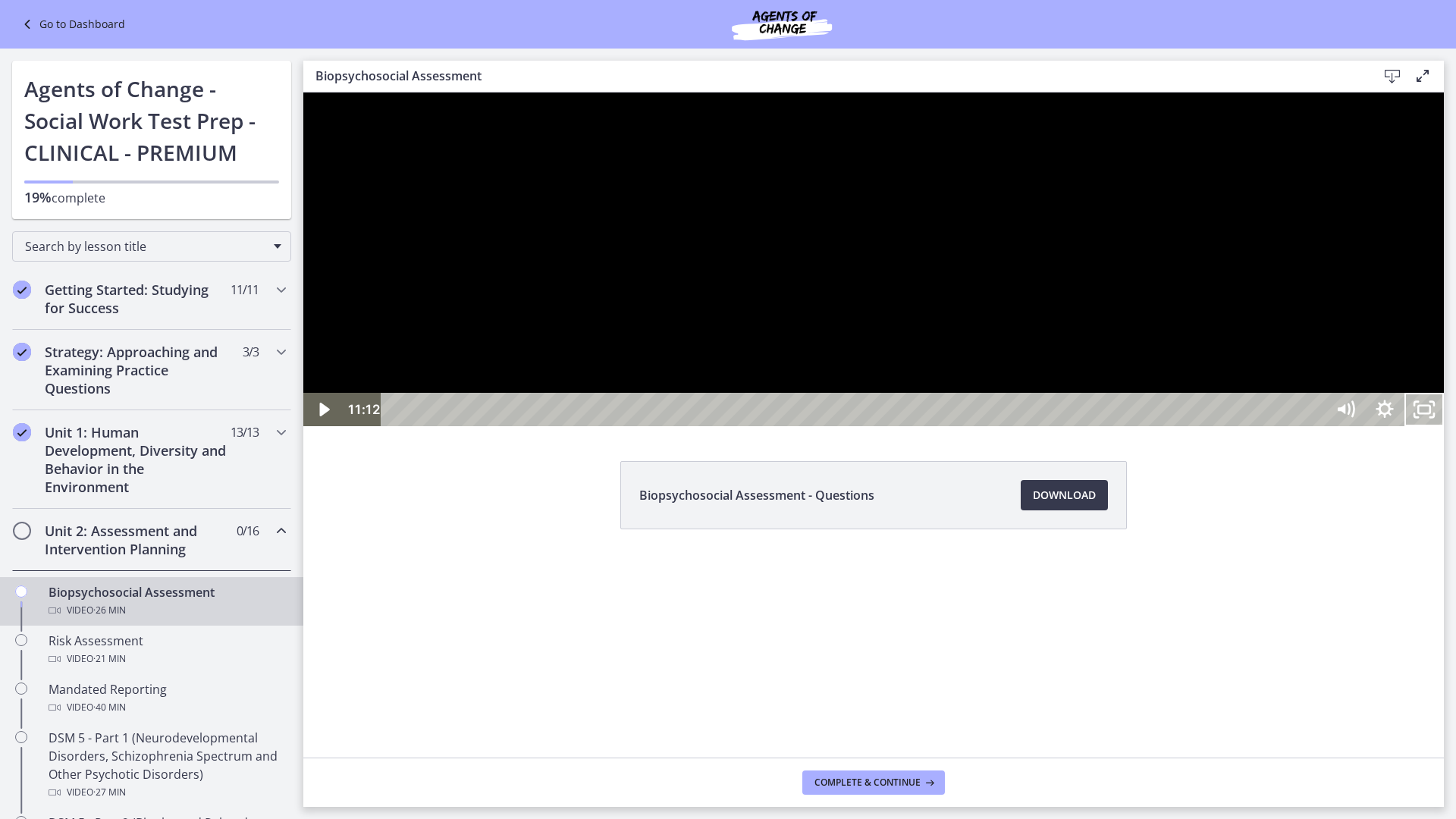 click at bounding box center [1424, 410] 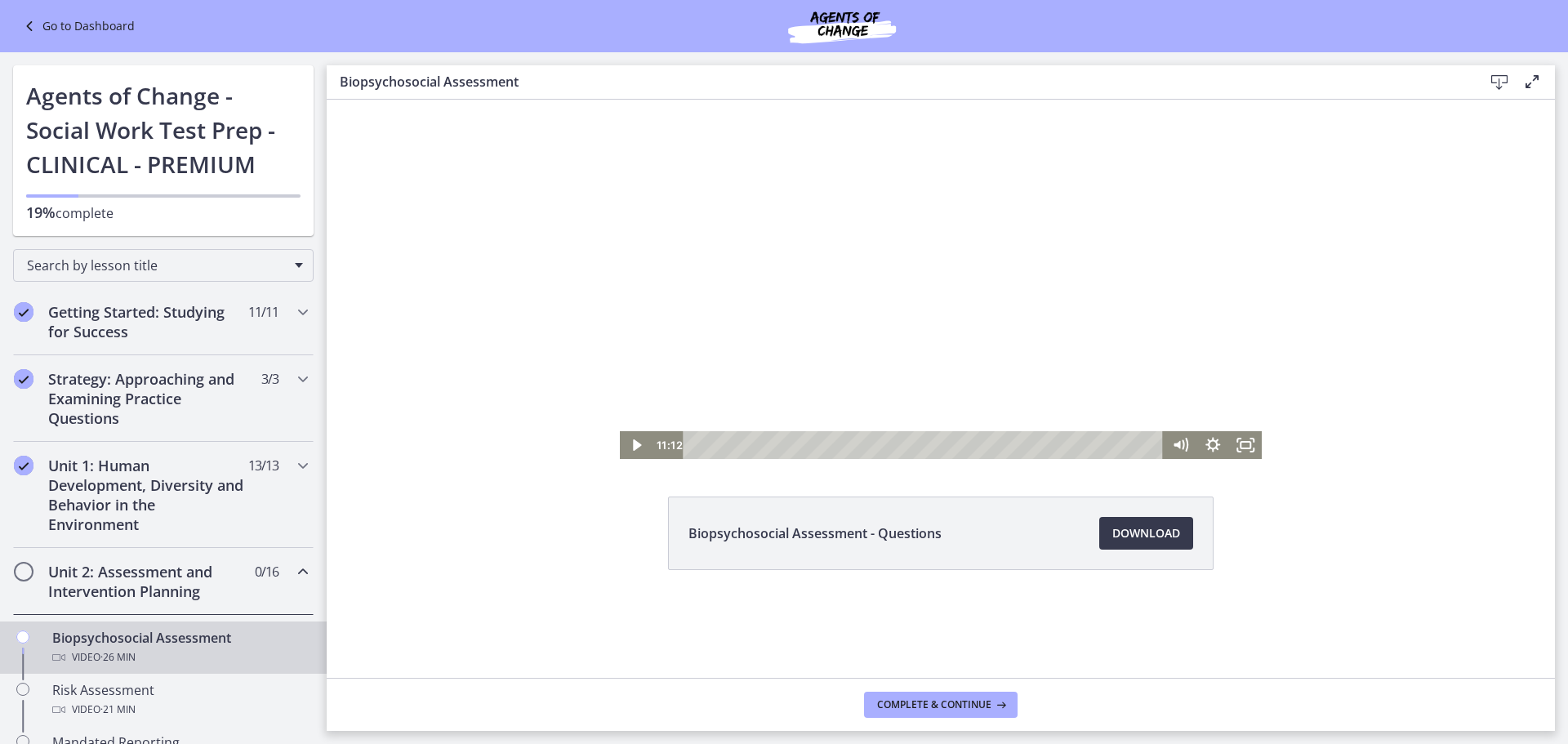 click at bounding box center (941, 279) 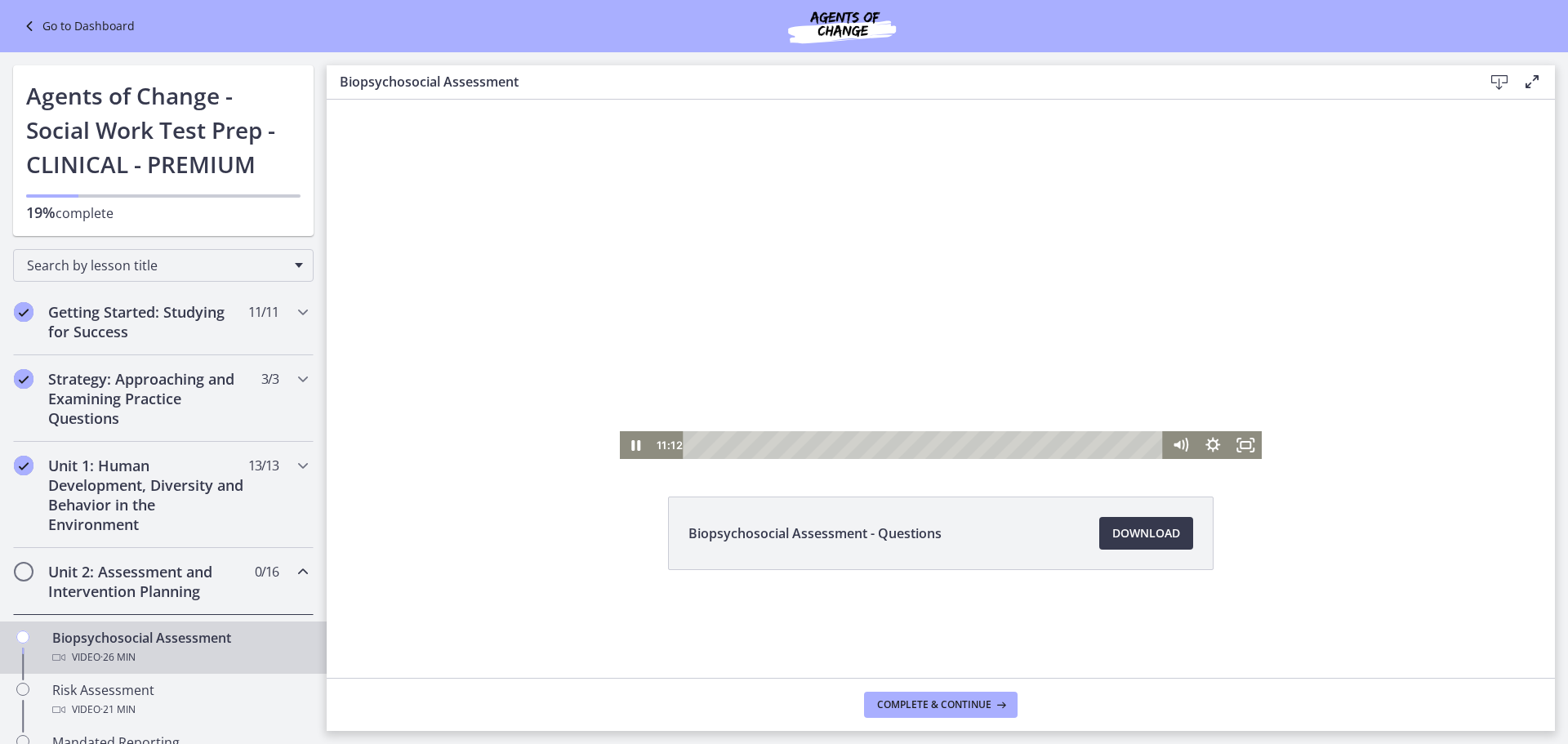 click at bounding box center [941, 279] 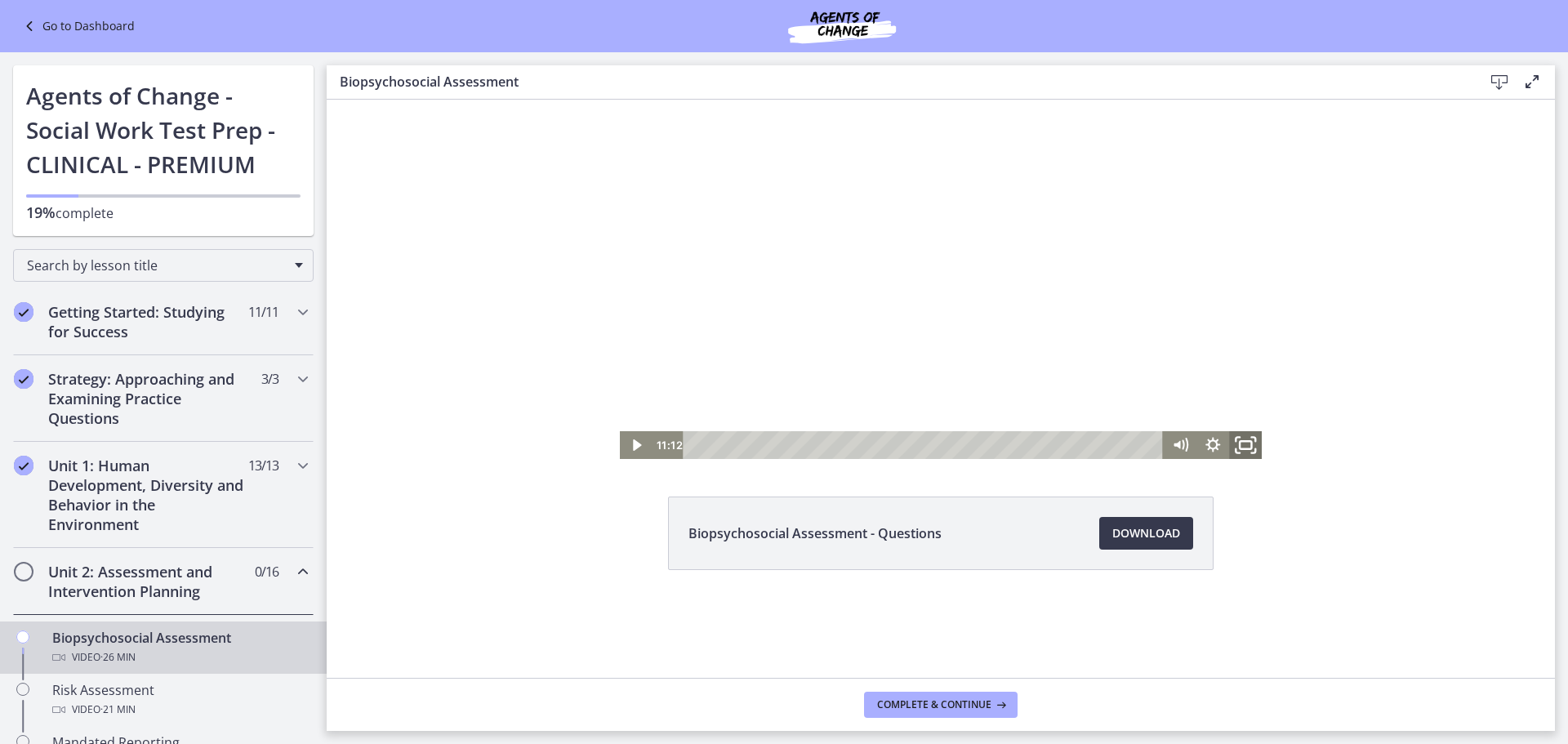 click 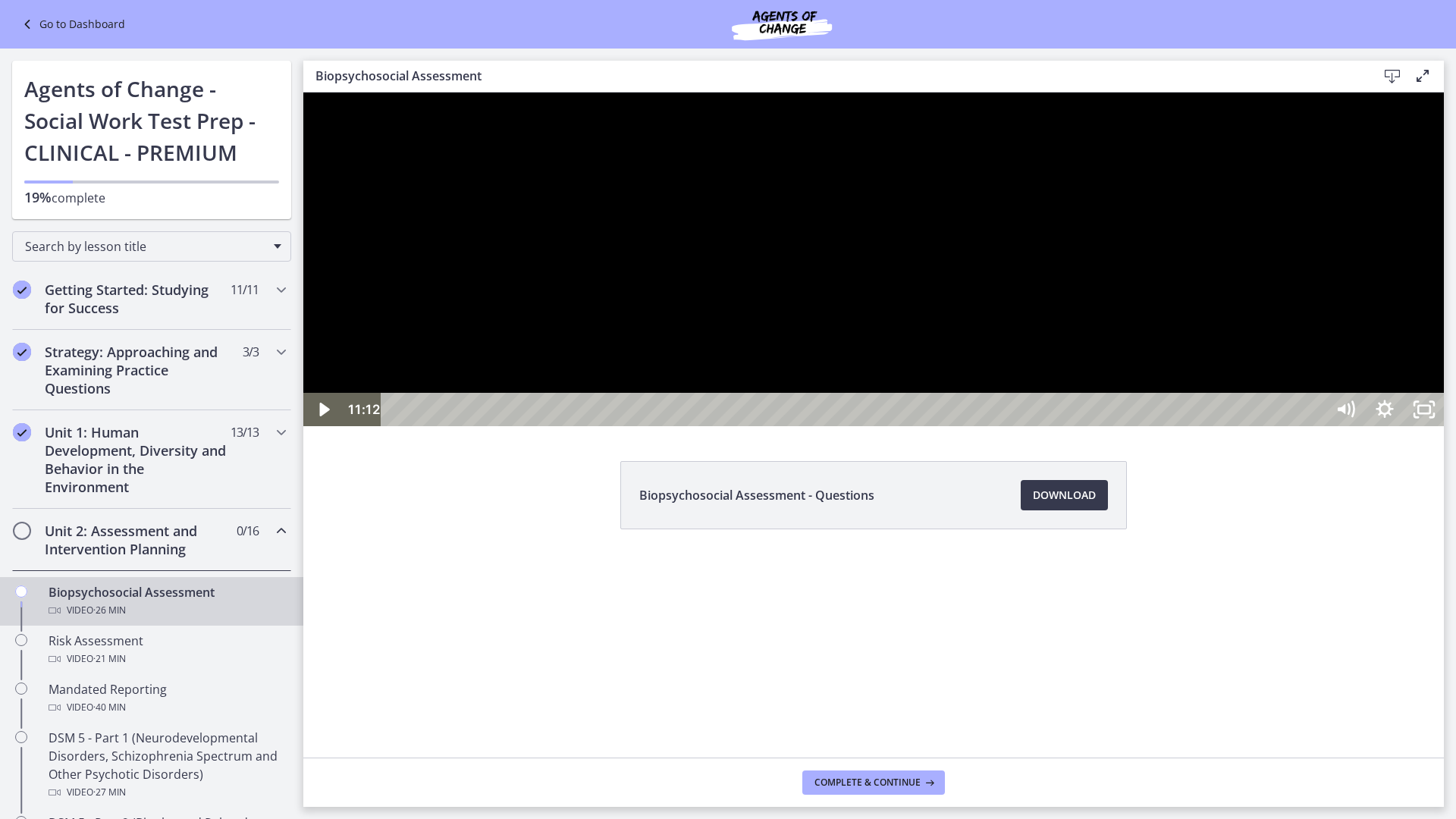 click at bounding box center [874, 259] 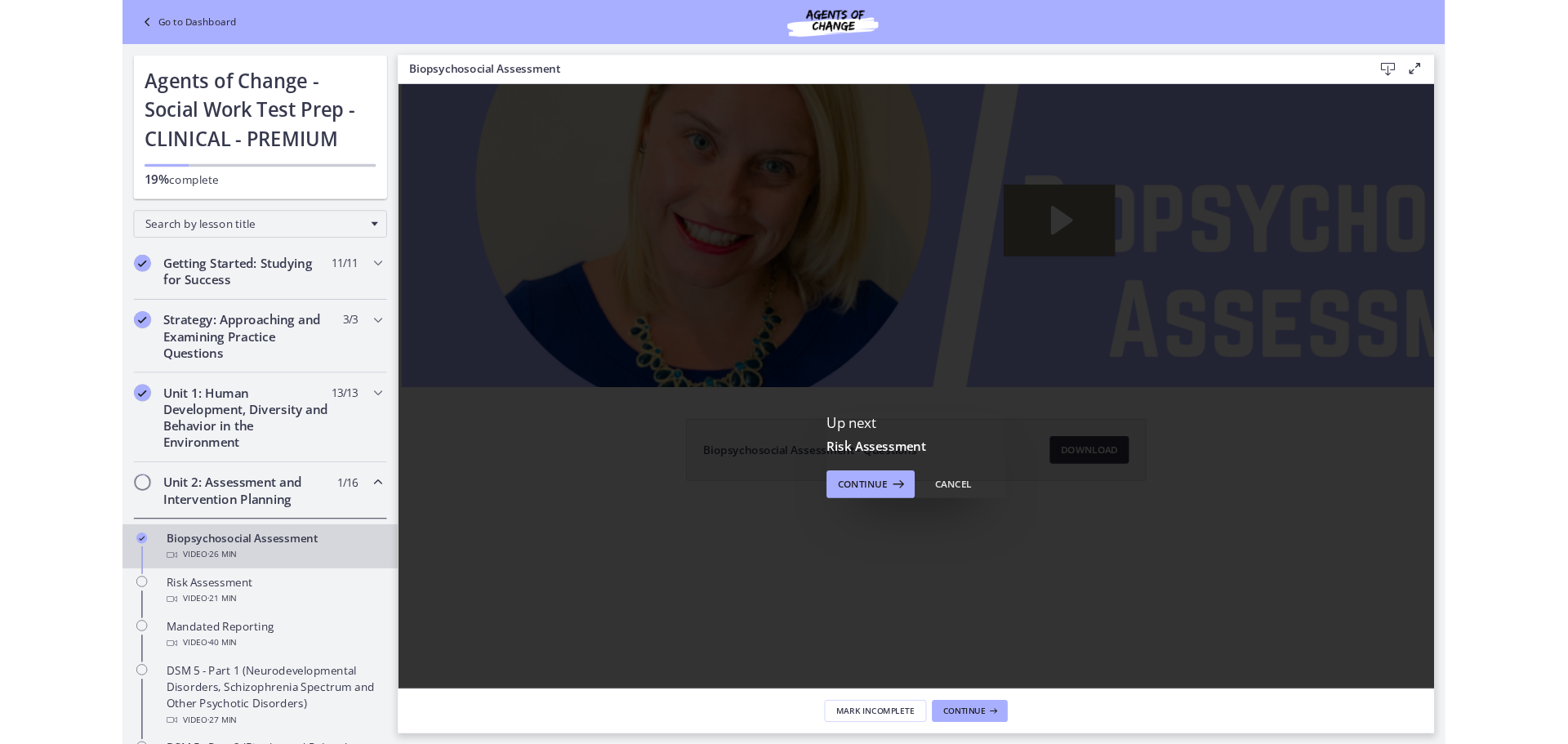 scroll, scrollTop: 0, scrollLeft: 0, axis: both 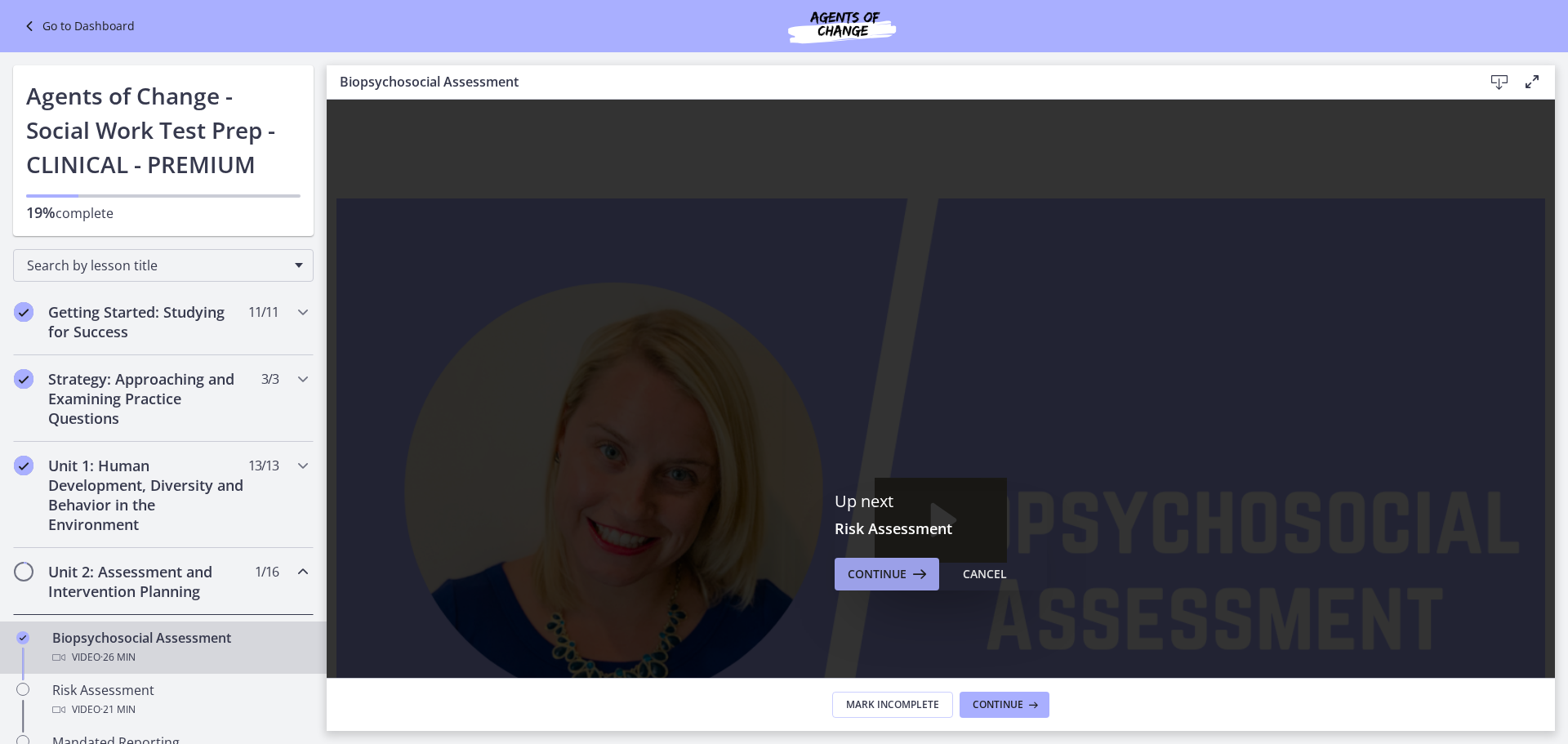 click at bounding box center [918, 574] 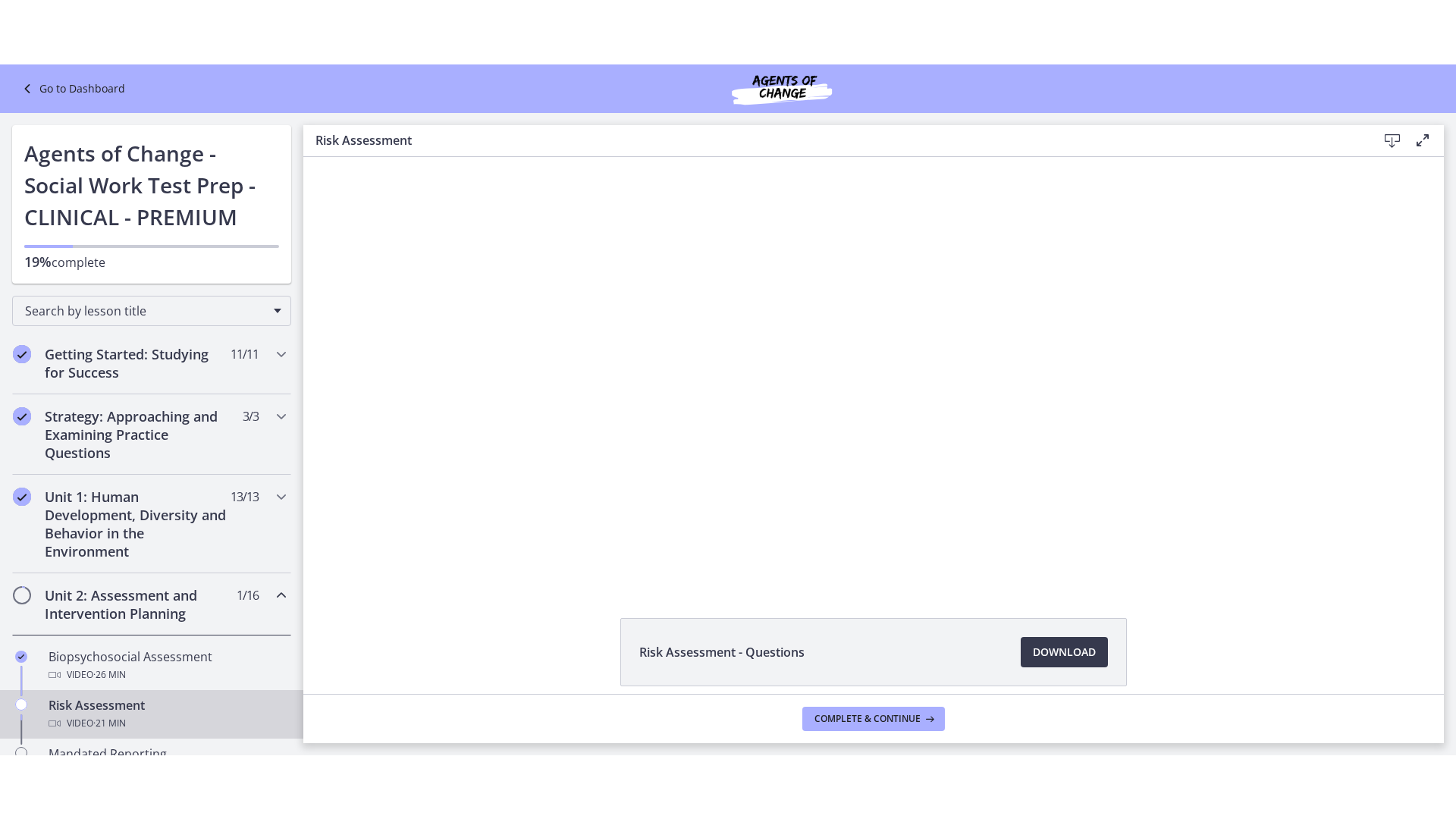 scroll, scrollTop: 0, scrollLeft: 0, axis: both 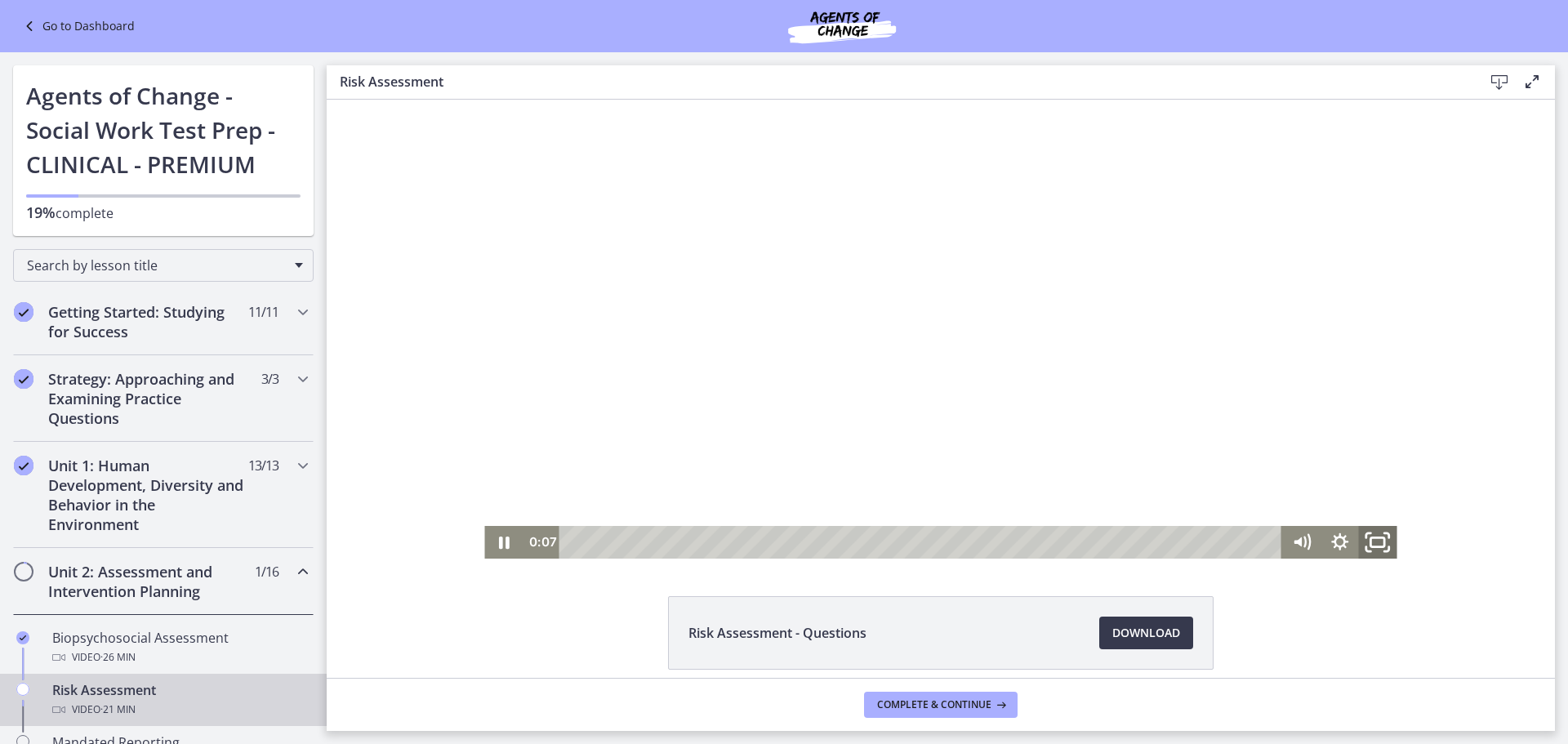 click 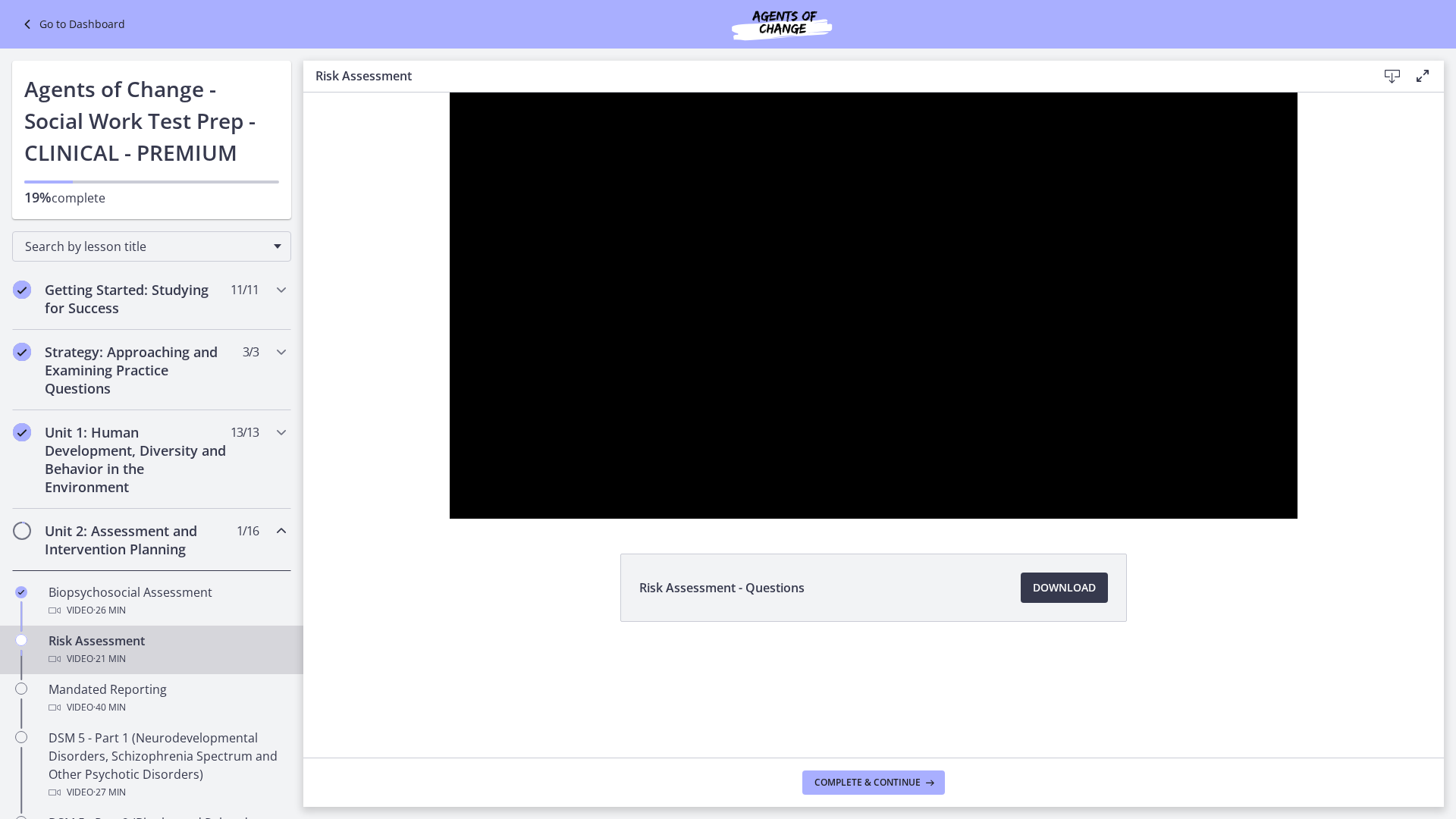 type 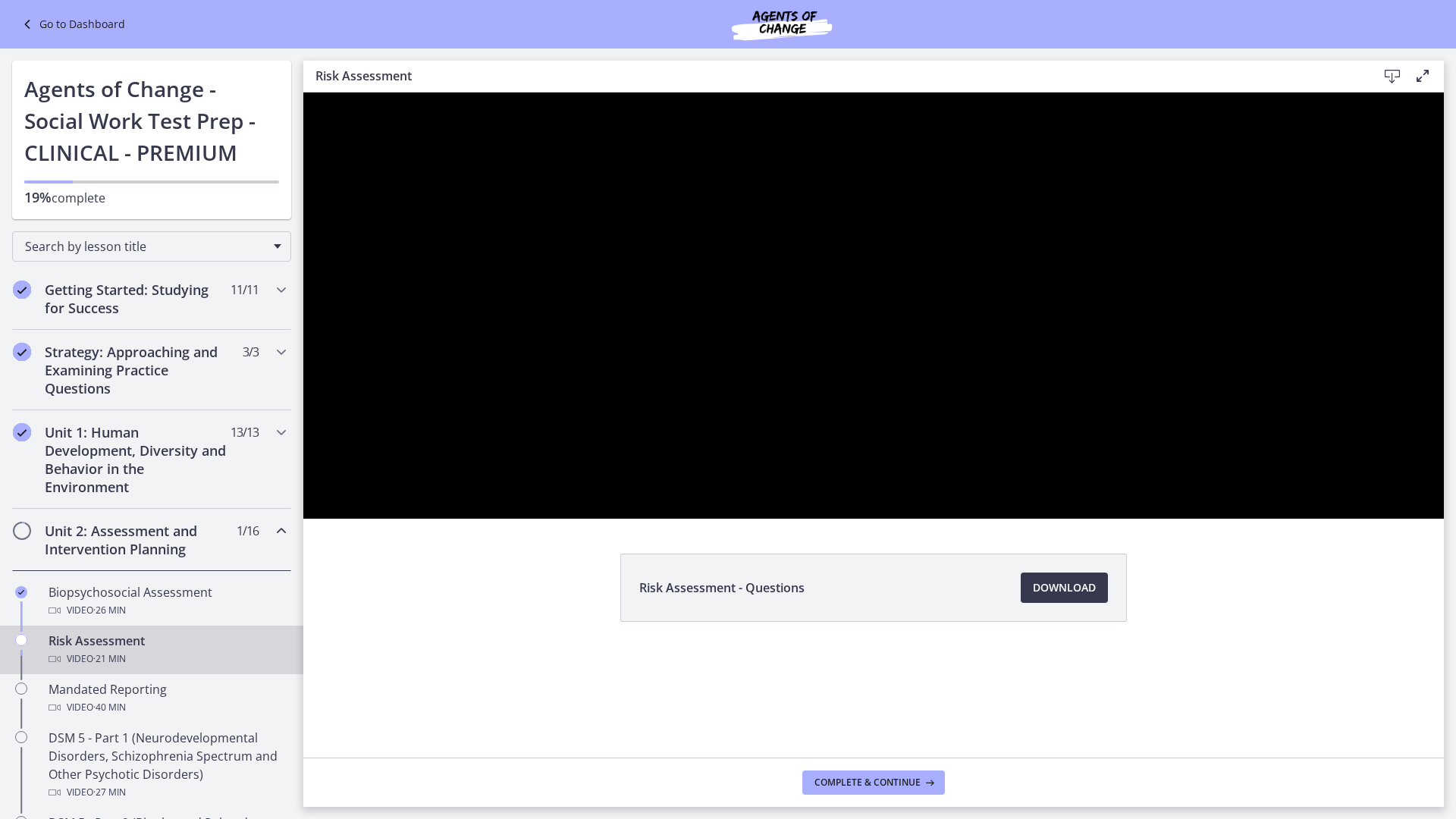 click at bounding box center (1424, 502) 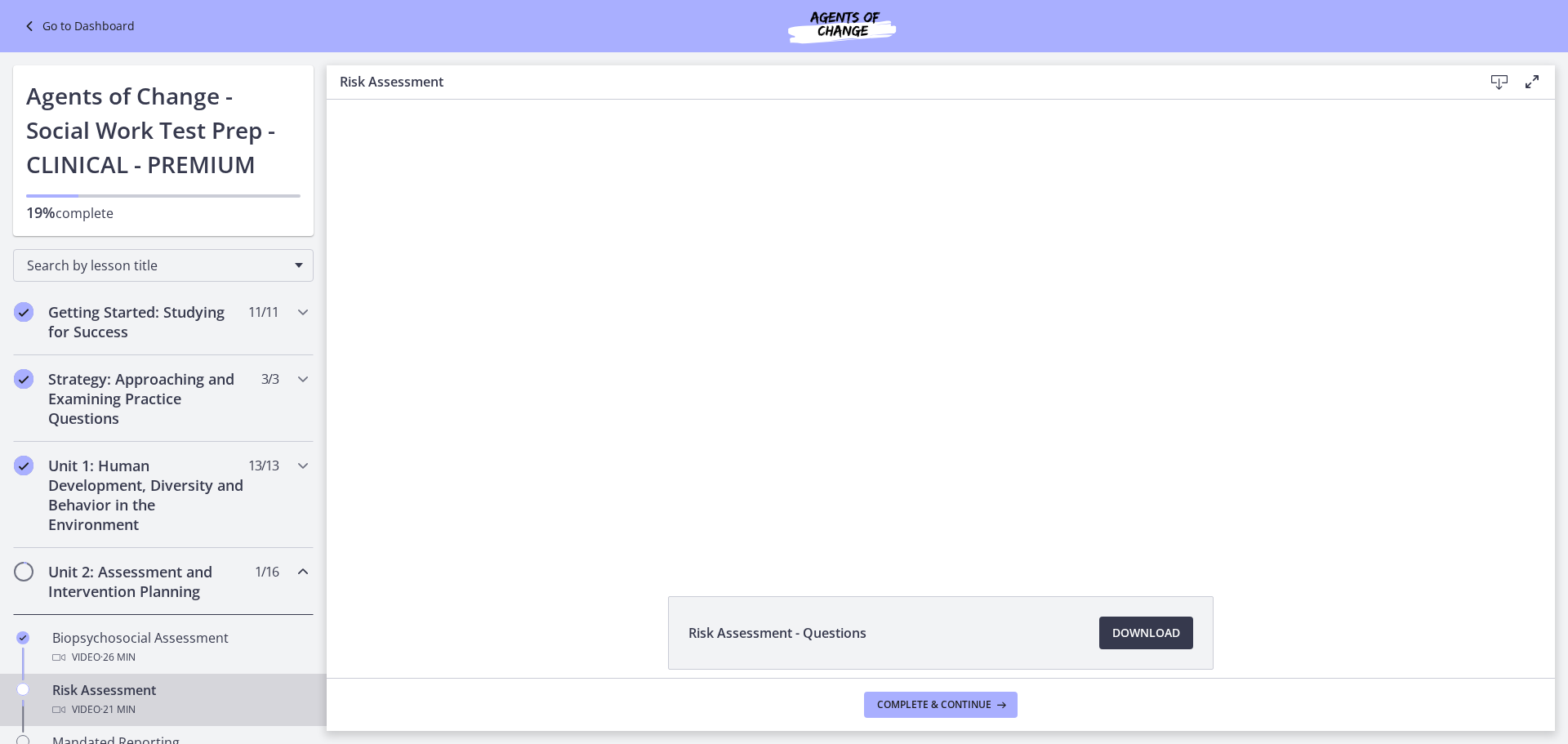 click at bounding box center [1535, 542] 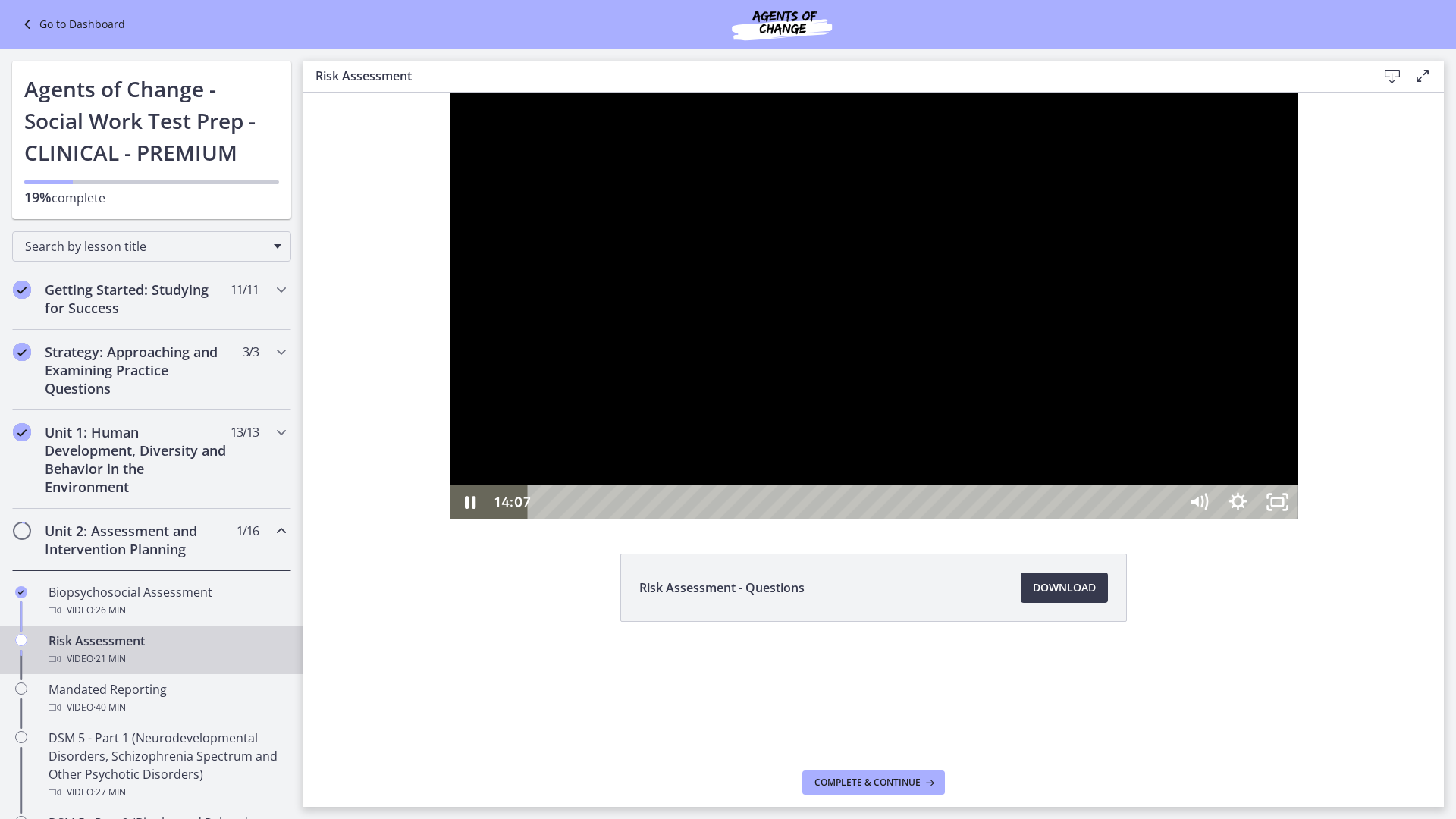 click at bounding box center (1278, 502) 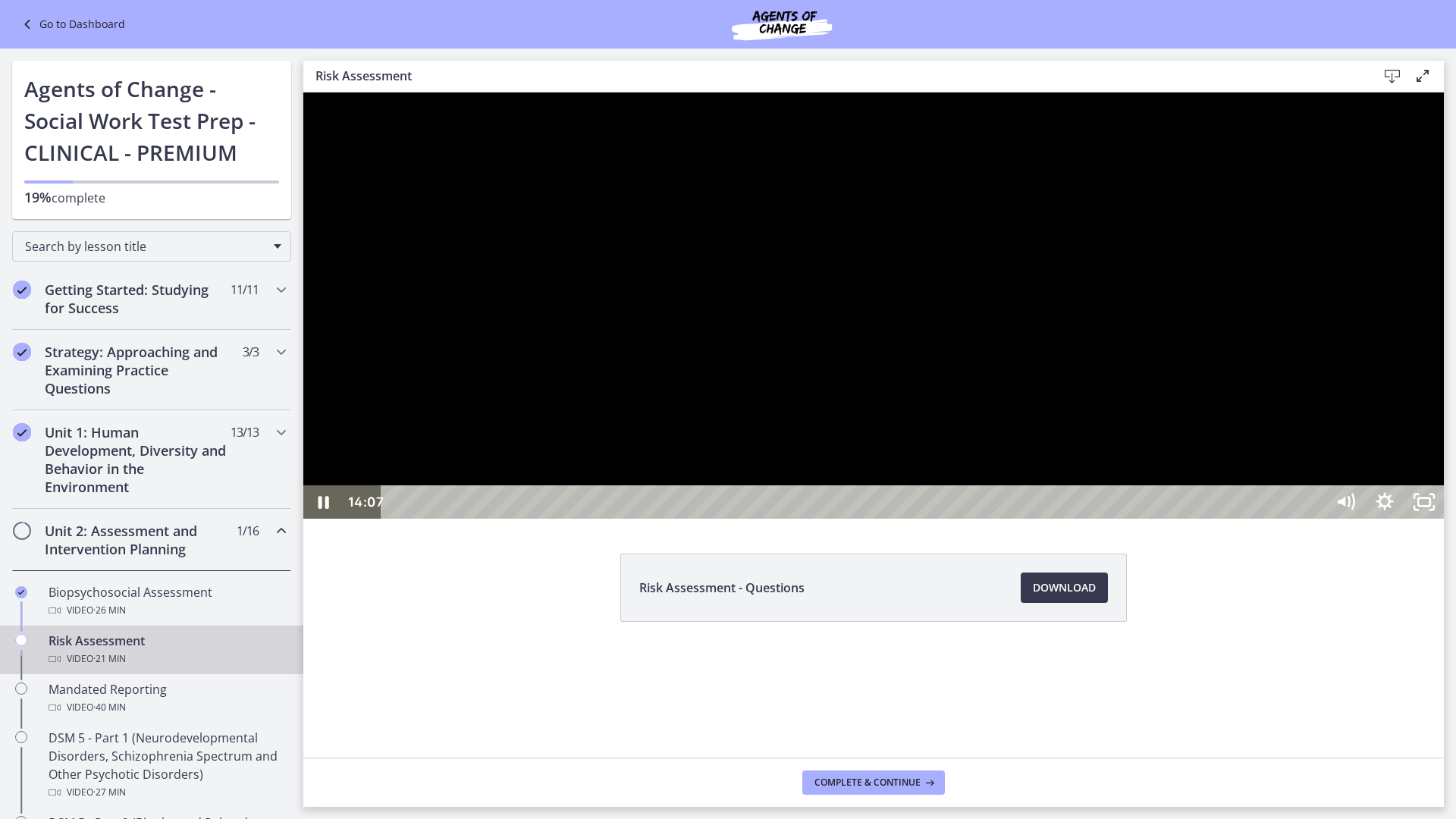 click at bounding box center [1424, 502] 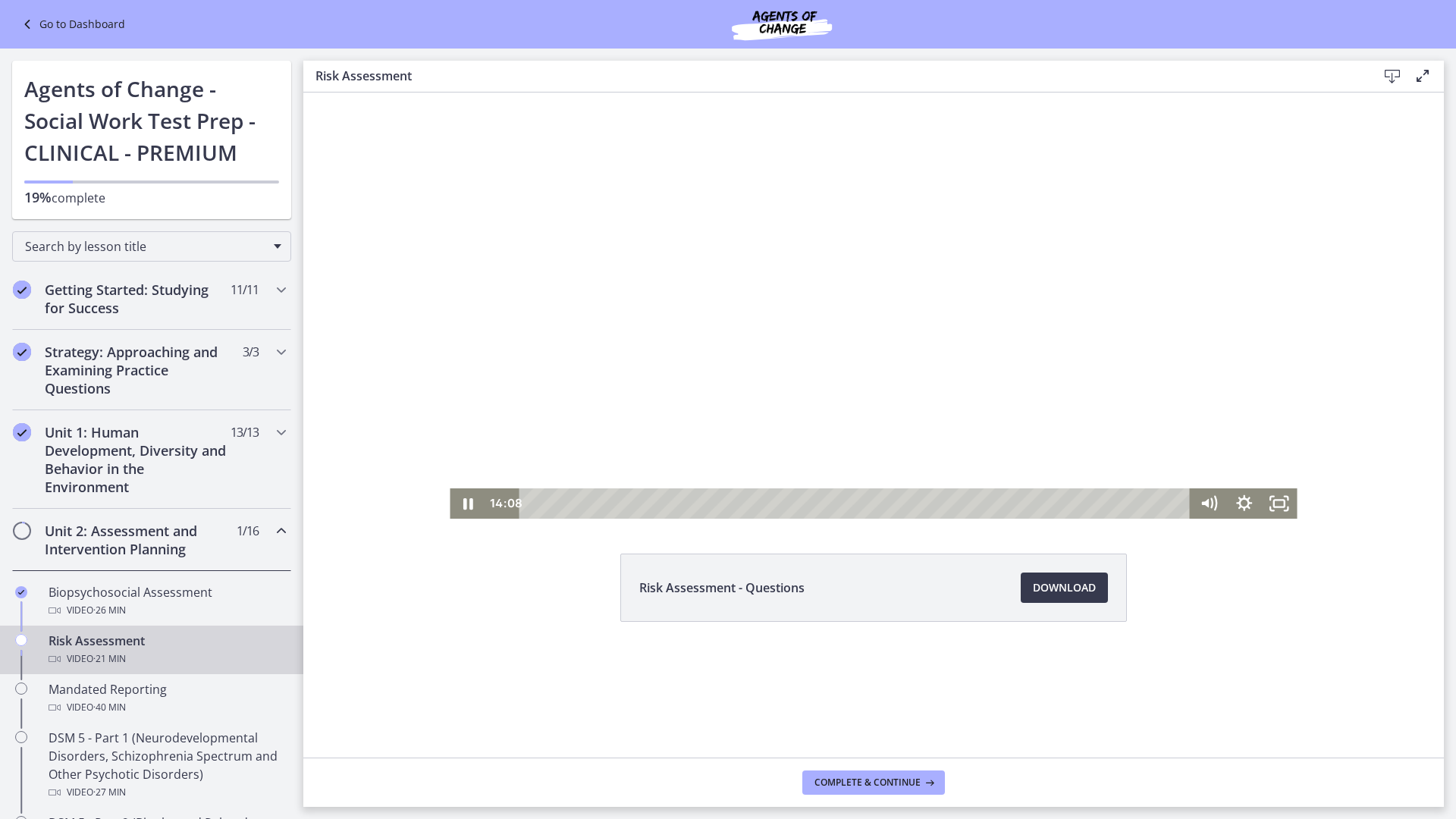 click at bounding box center (1279, 504) 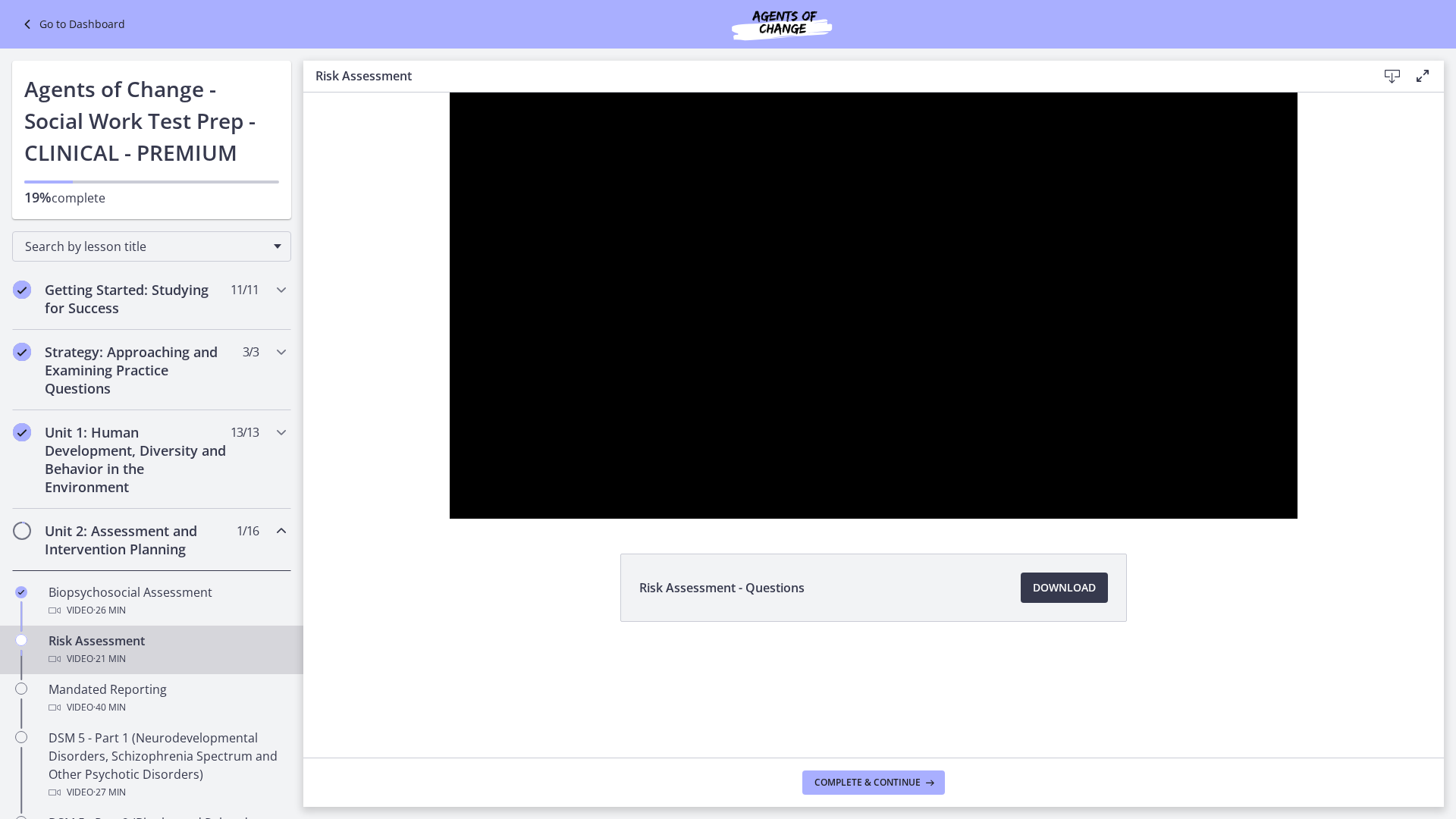 click at bounding box center [1278, 502] 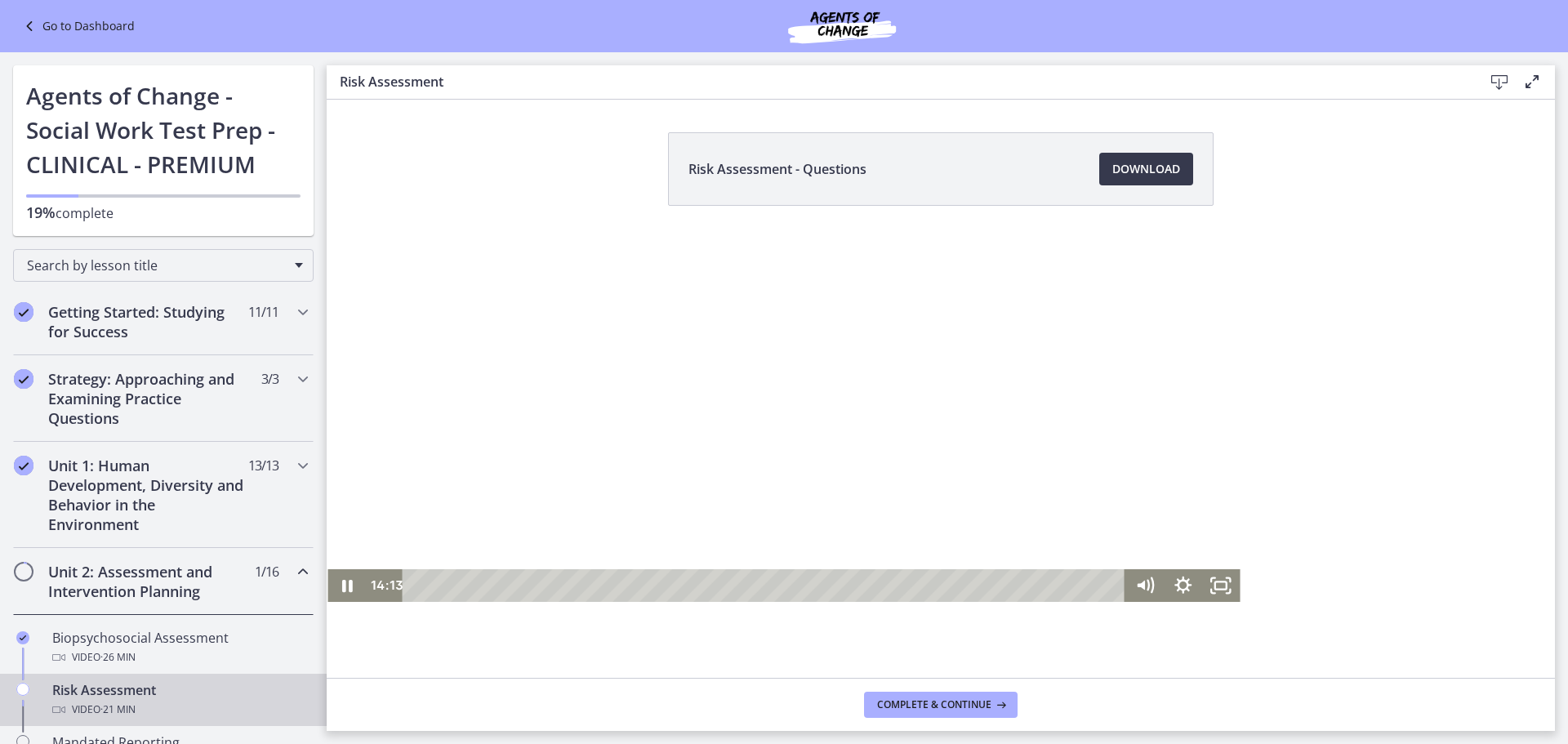 click at bounding box center (1221, 586) 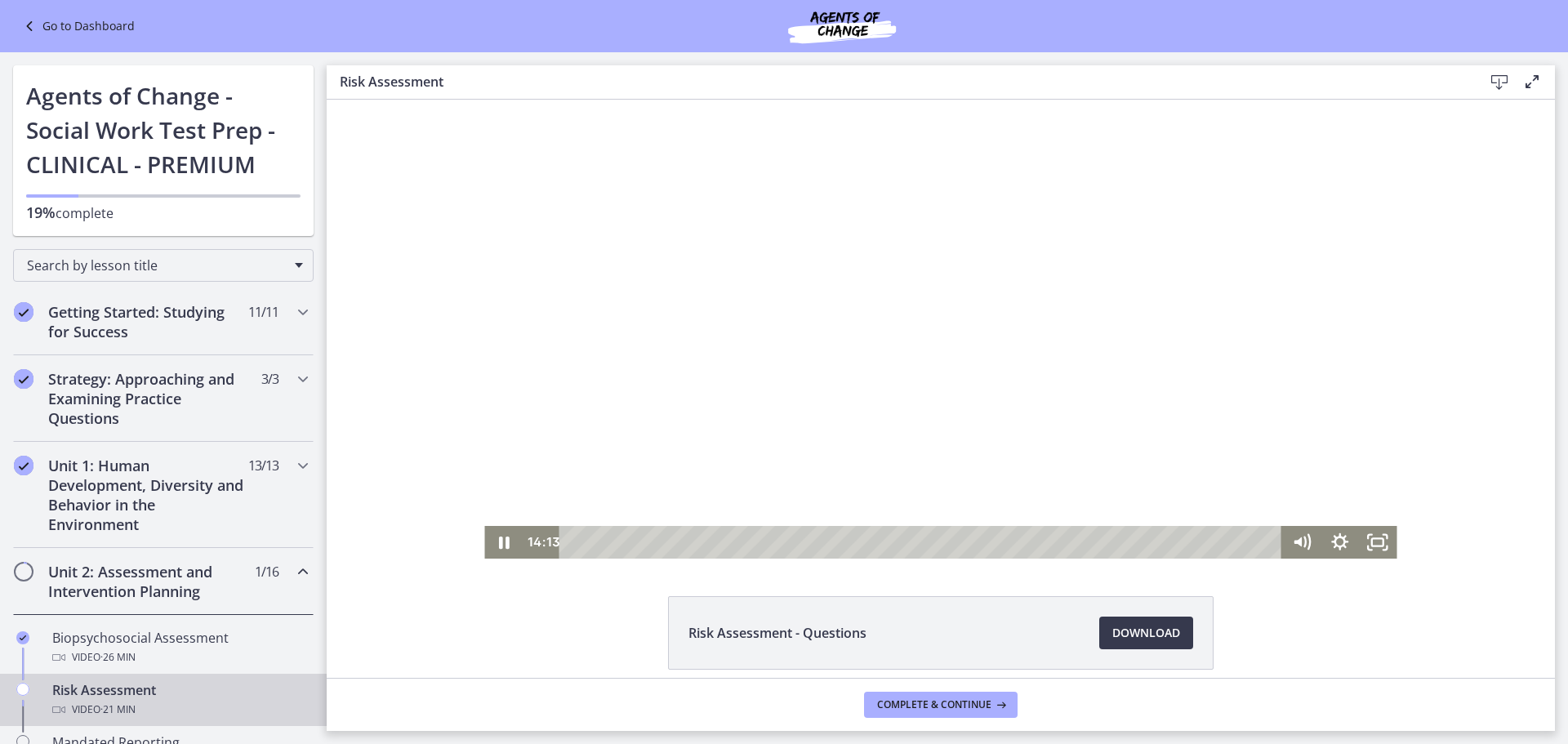 click at bounding box center (1378, 542) 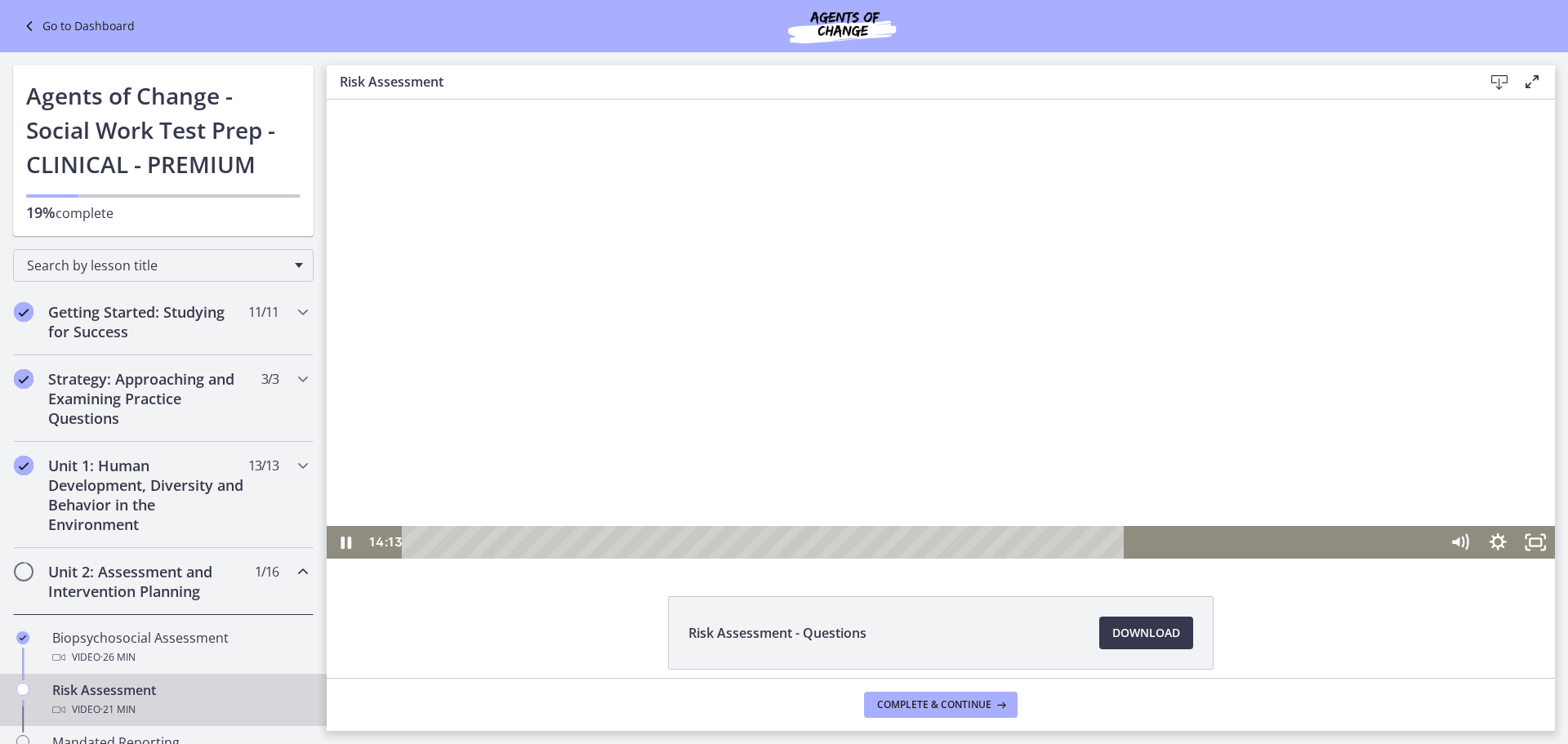 click at bounding box center [1535, 542] 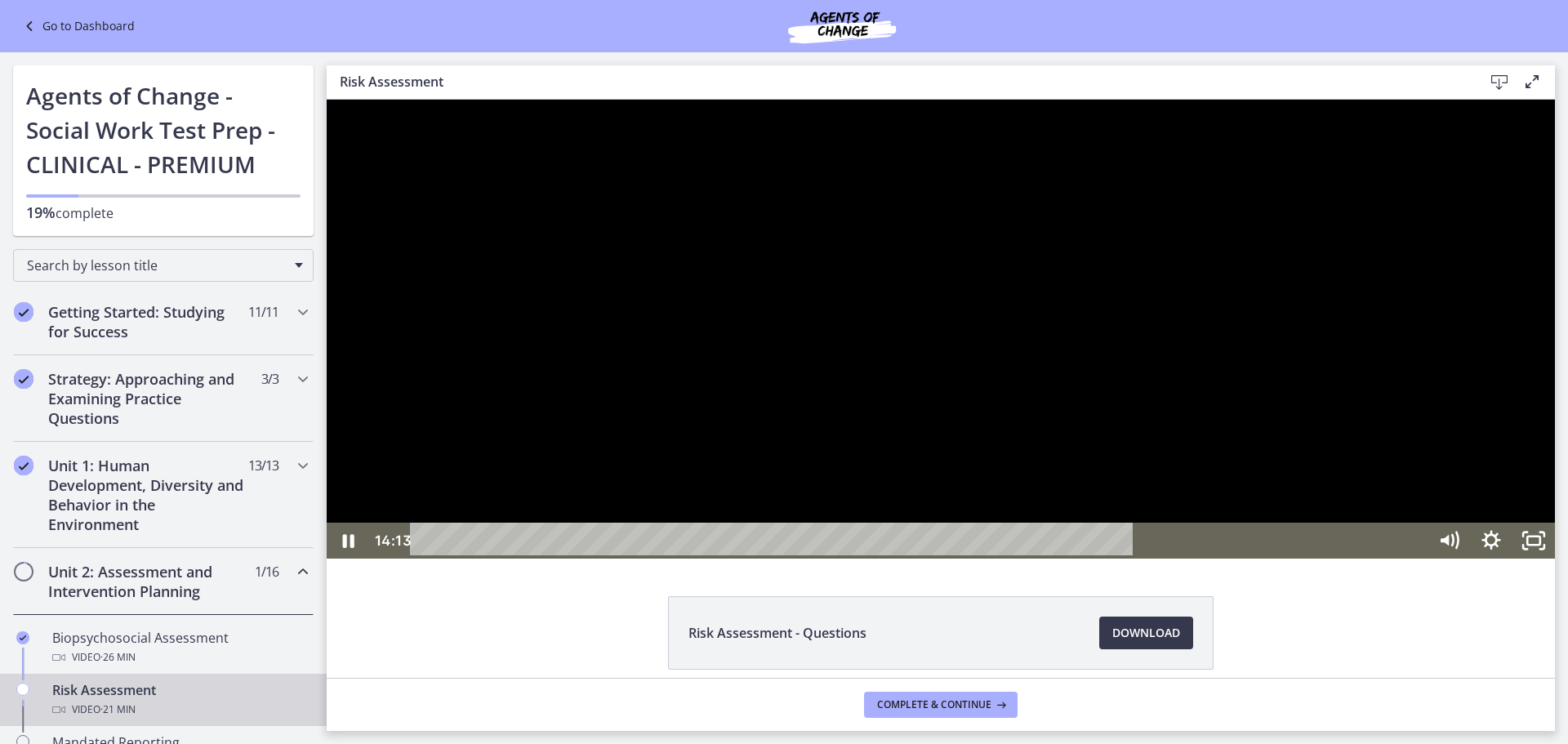 click at bounding box center [1534, 541] 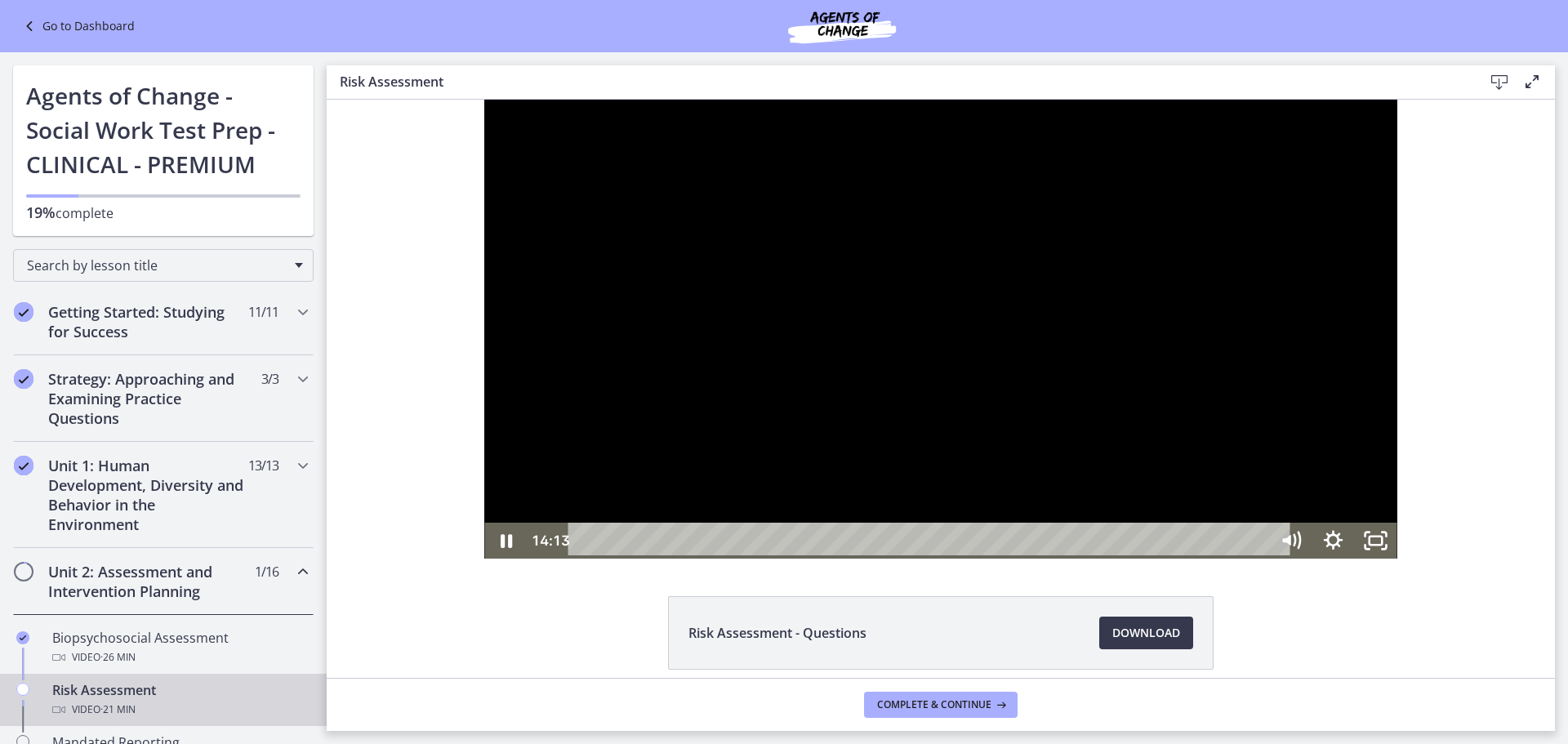click at bounding box center [1376, 541] 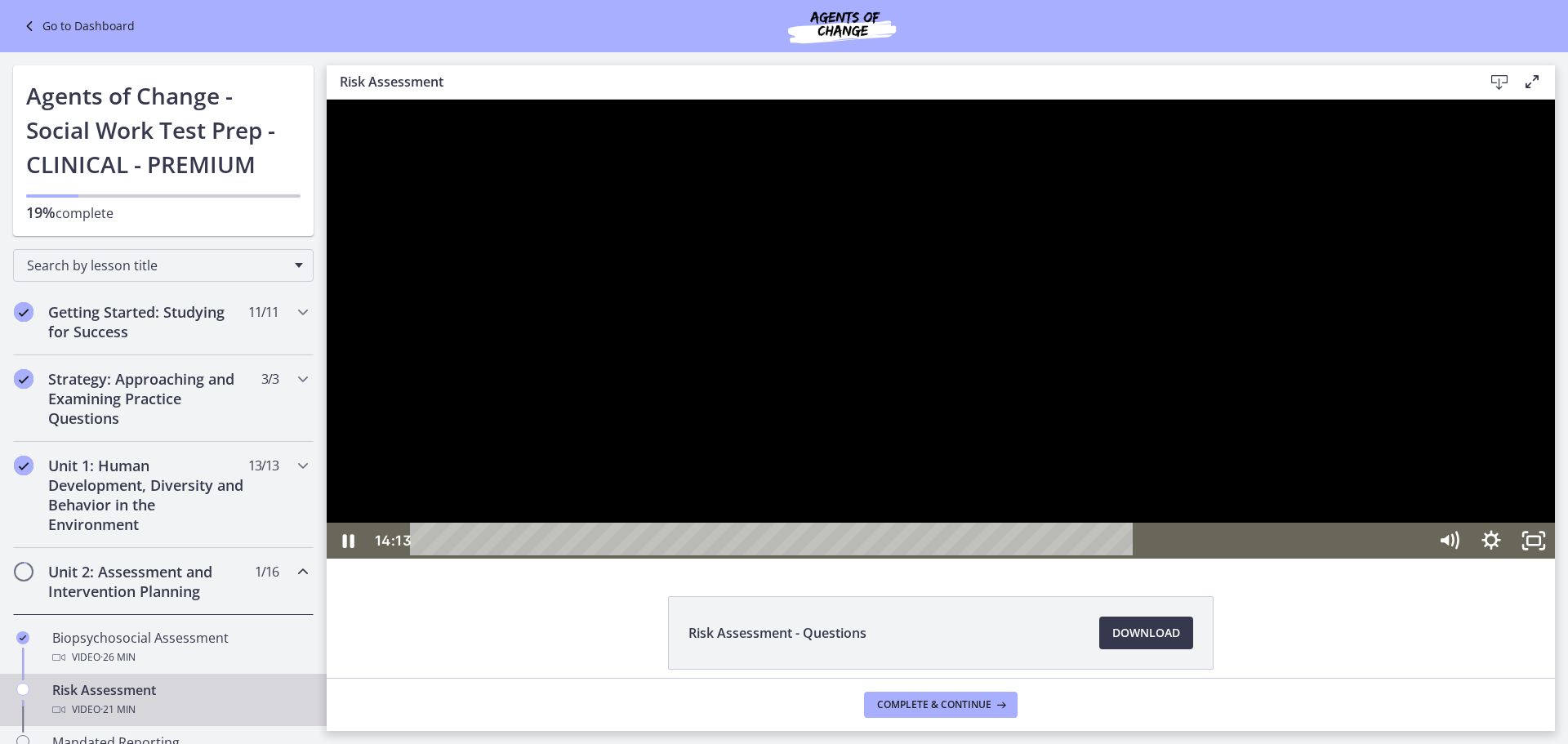 click at bounding box center [1534, 541] 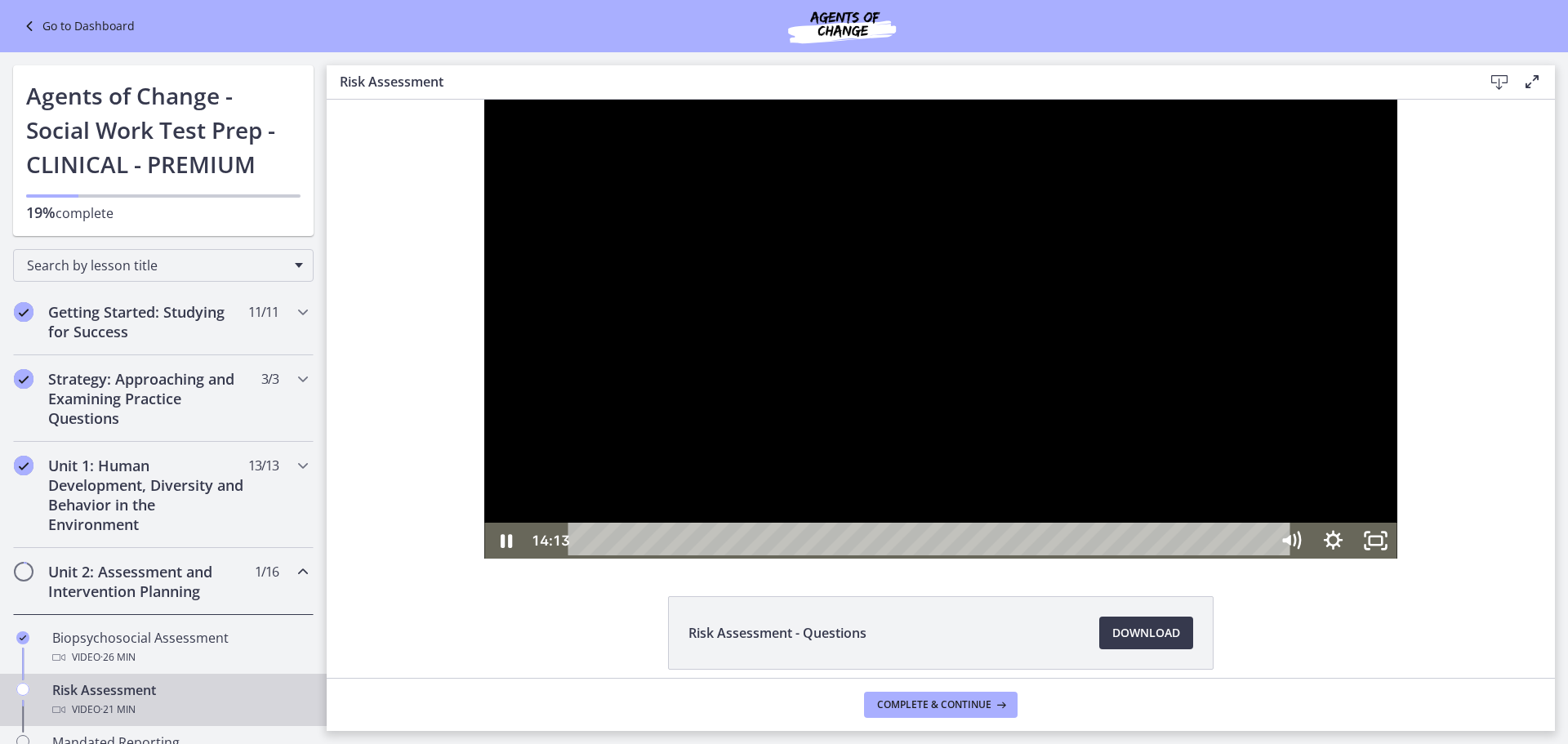 click at bounding box center [1376, 541] 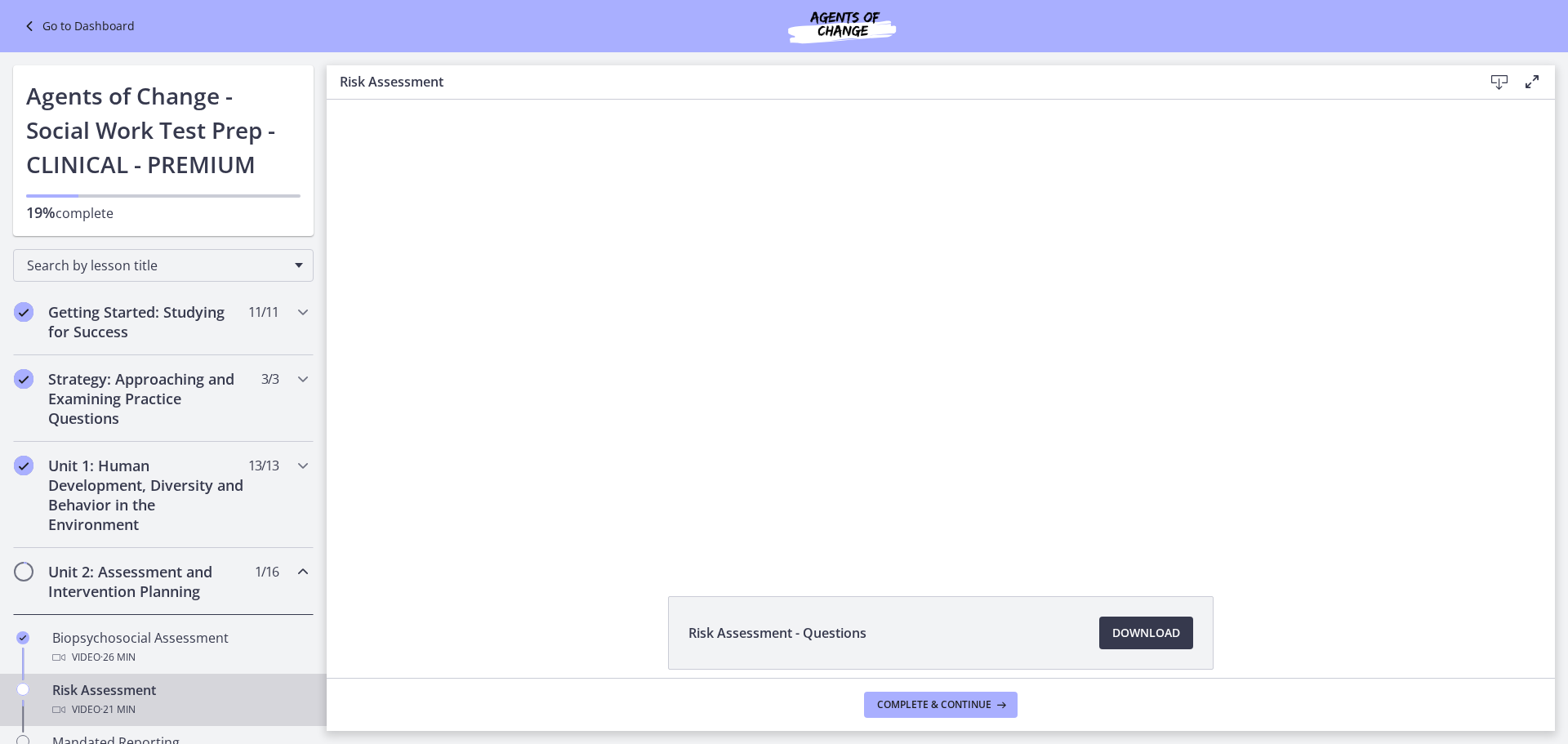 click at bounding box center [1378, 542] 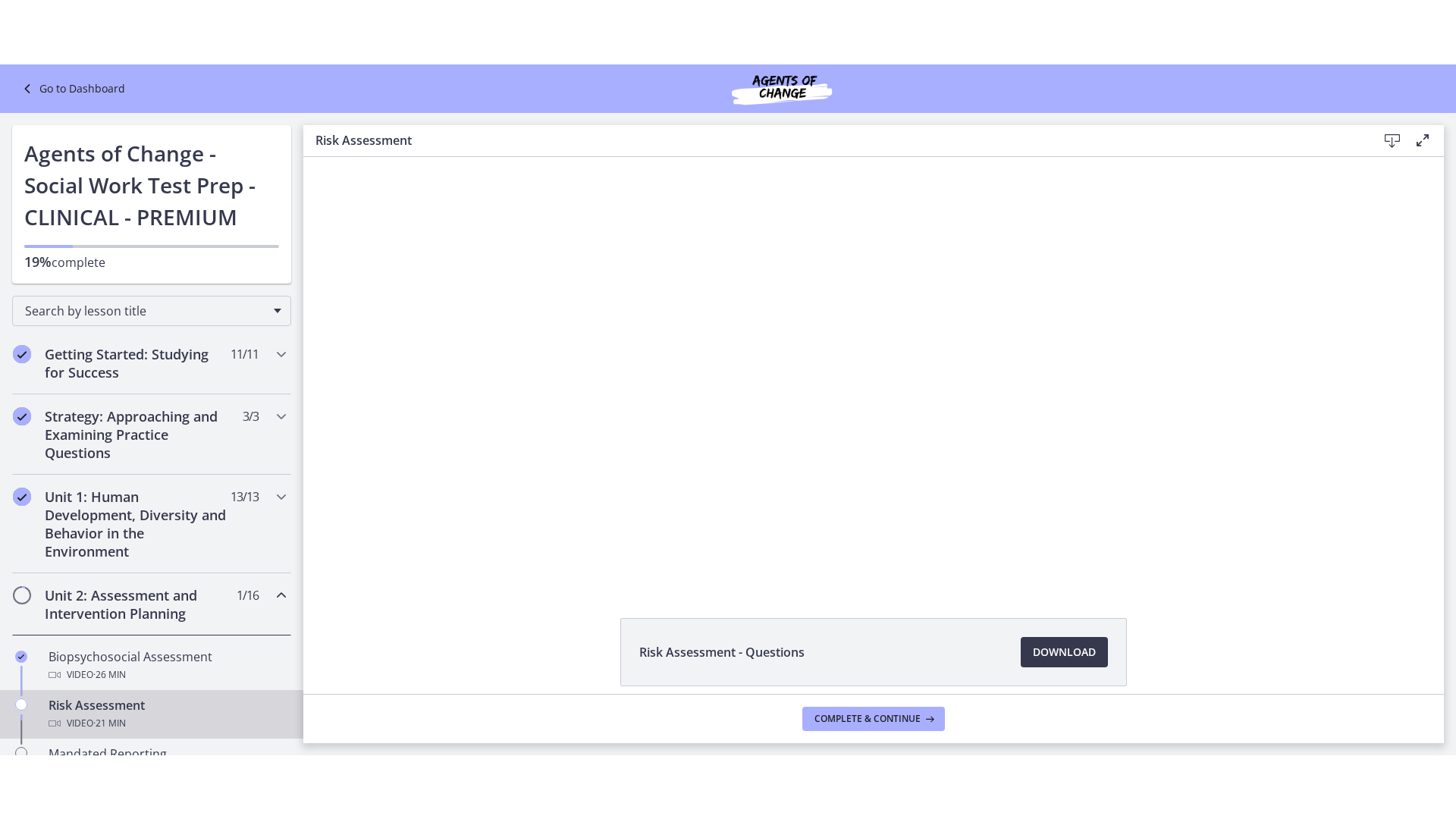 click at bounding box center (1279, 567) 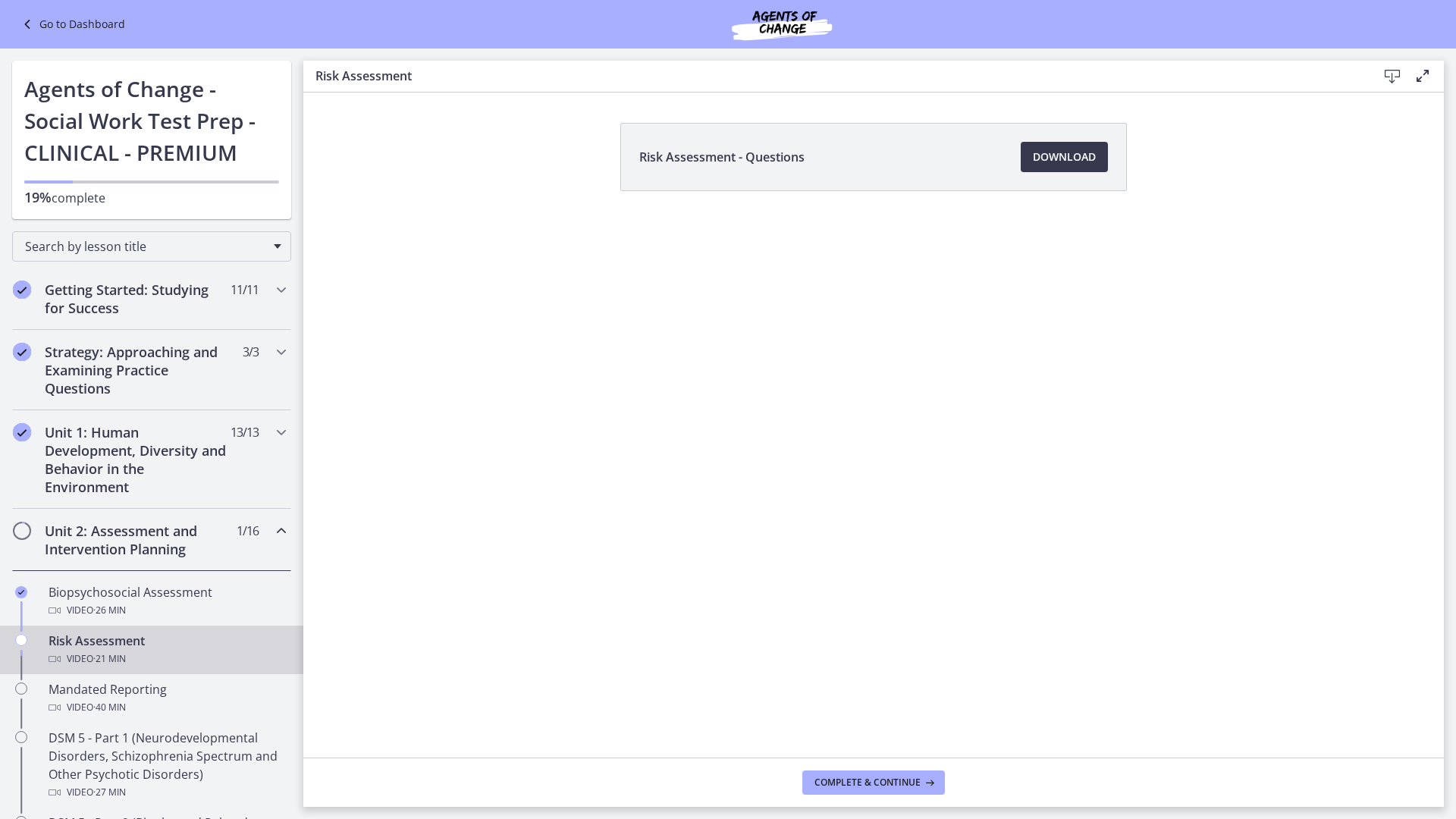 click at bounding box center (1134, 607) 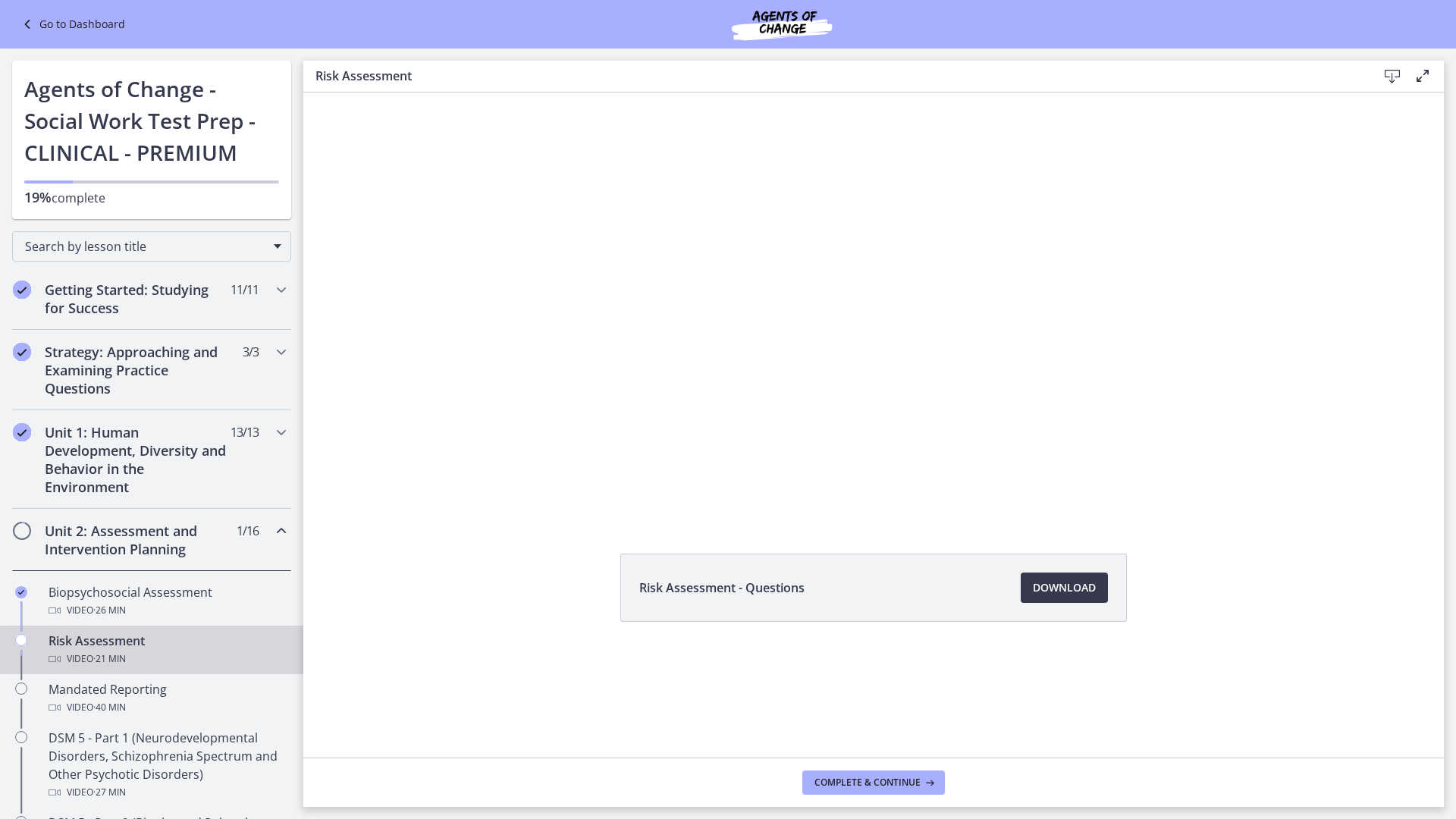 click at bounding box center [1279, 504] 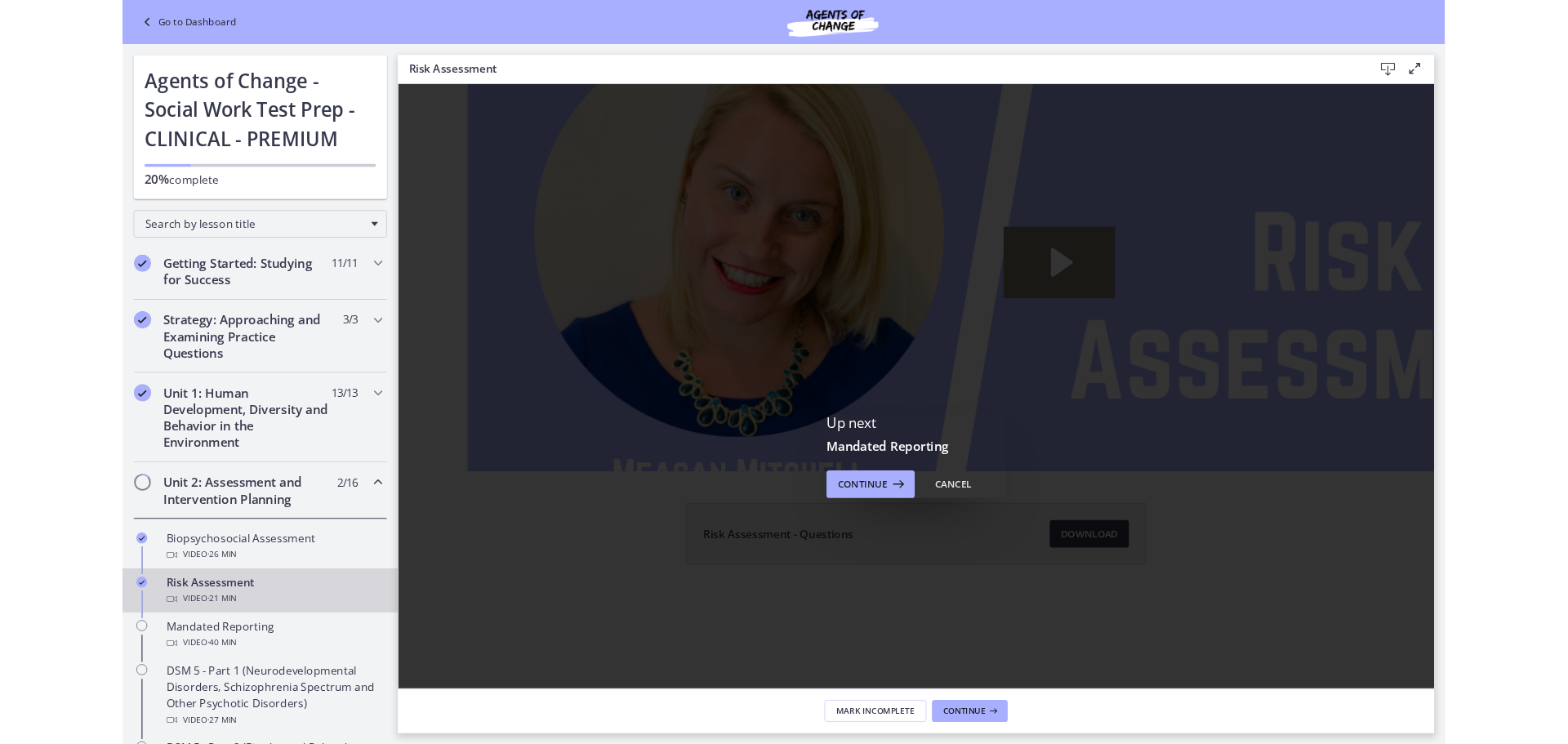 scroll, scrollTop: 0, scrollLeft: 0, axis: both 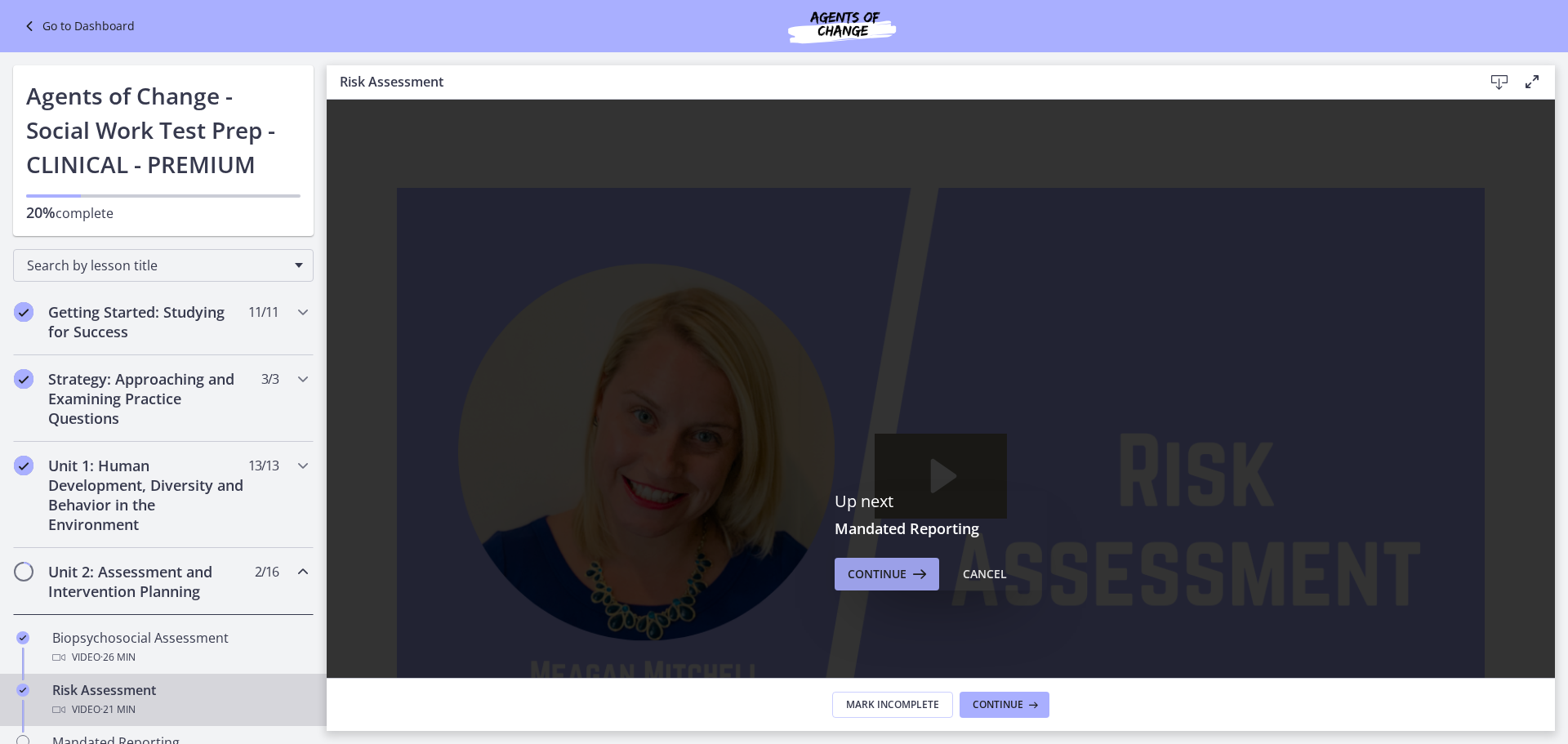 click on "Continue" at bounding box center (887, 574) 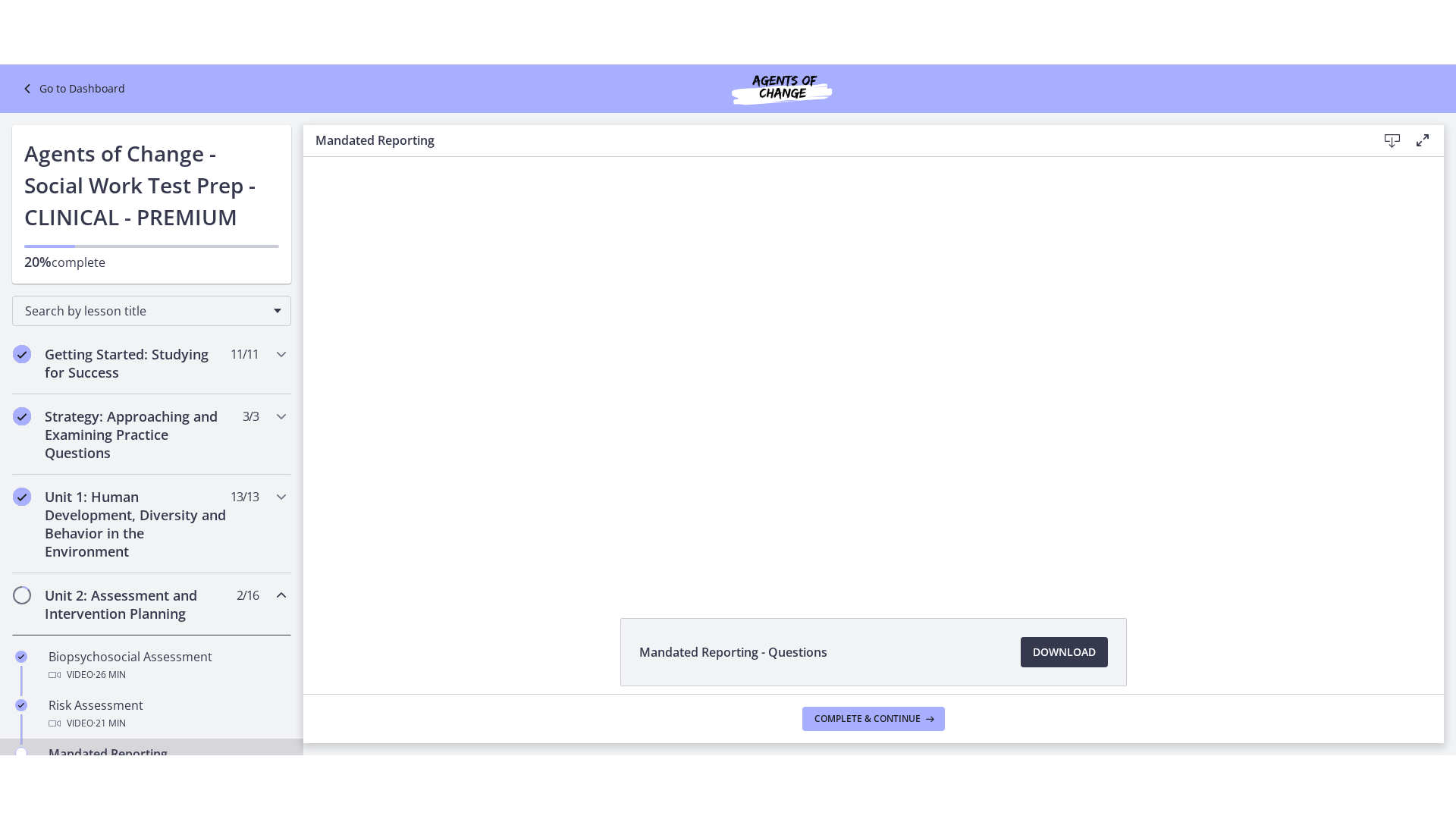 scroll, scrollTop: 0, scrollLeft: 0, axis: both 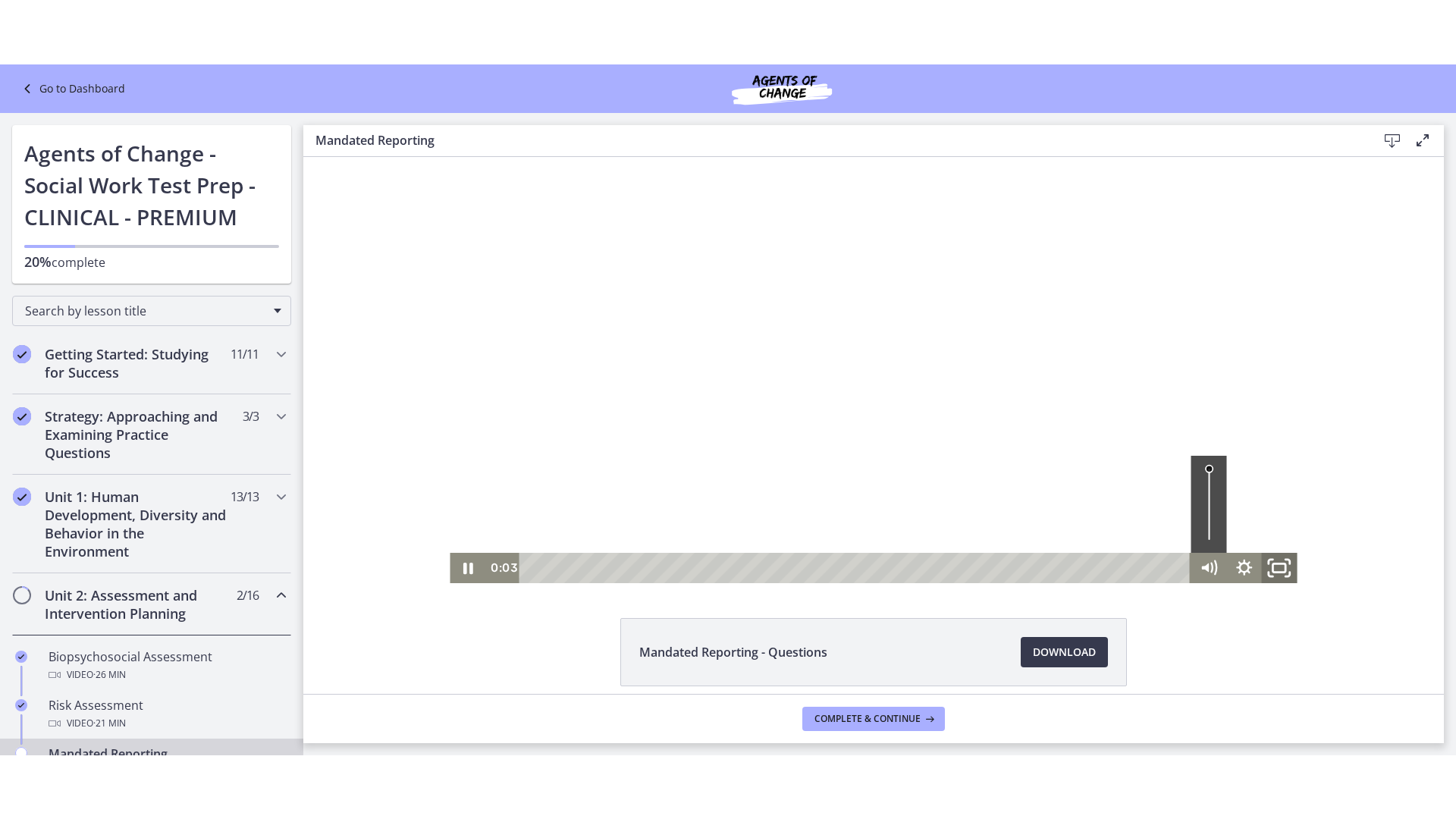 click 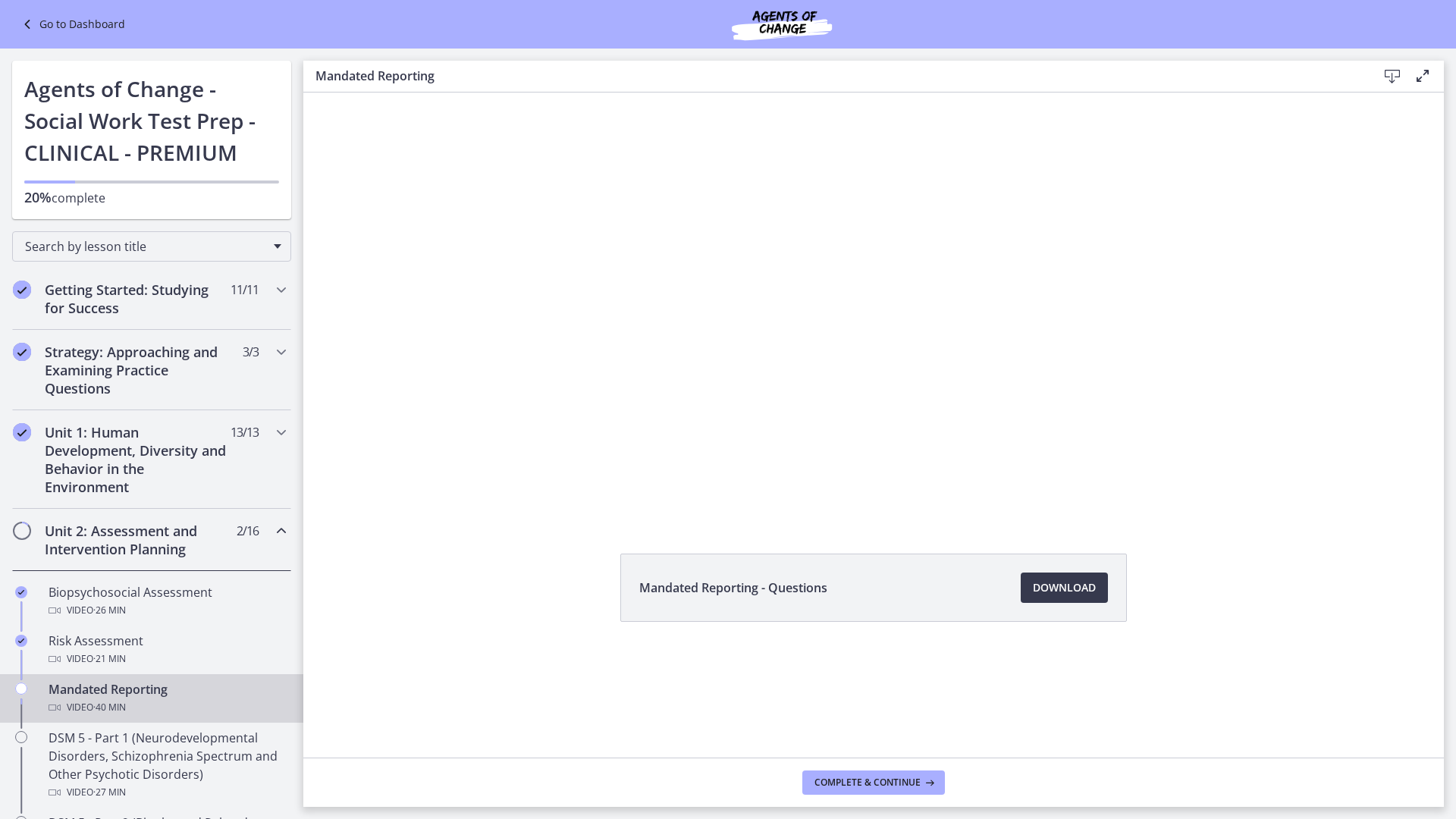 scroll, scrollTop: 0, scrollLeft: 0, axis: both 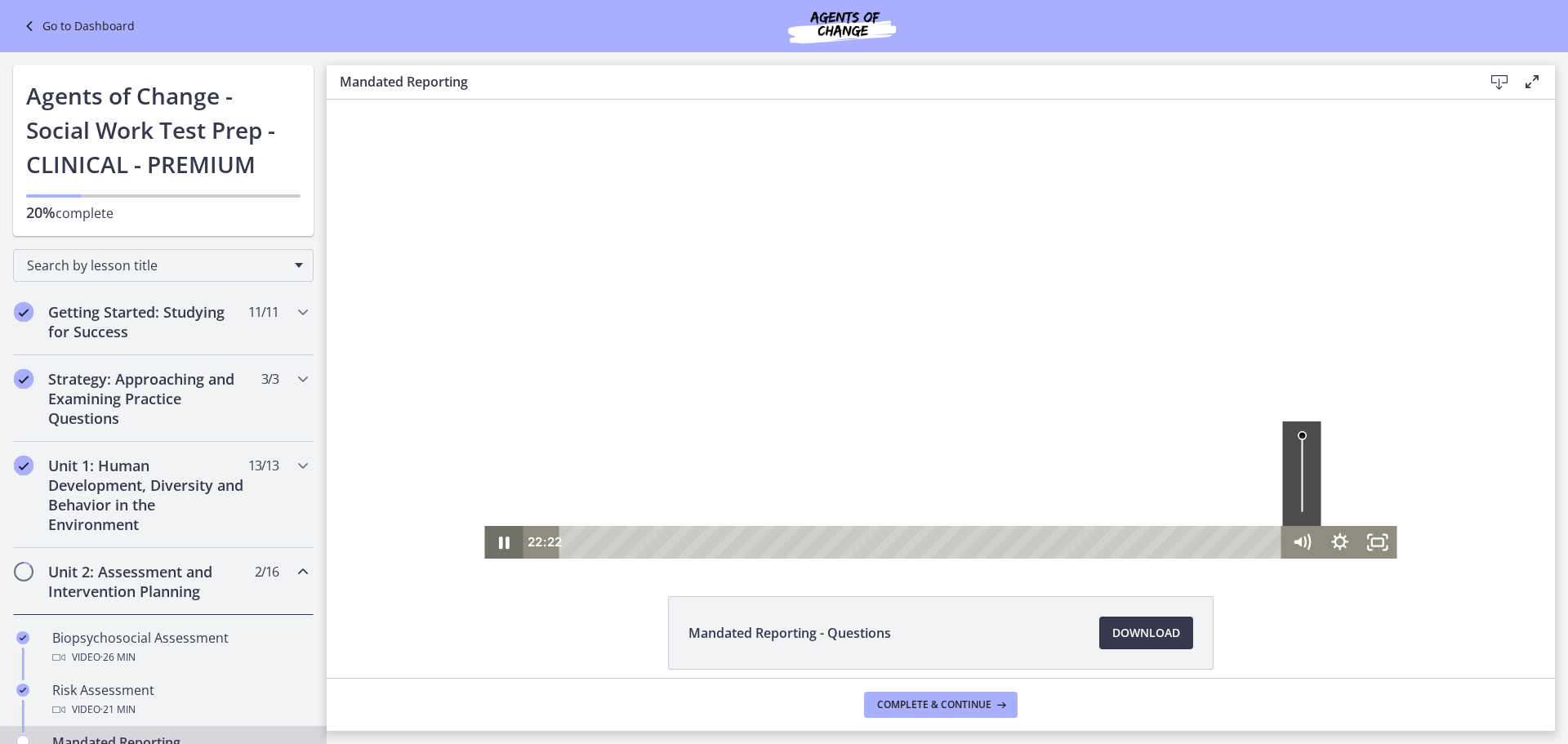 click 